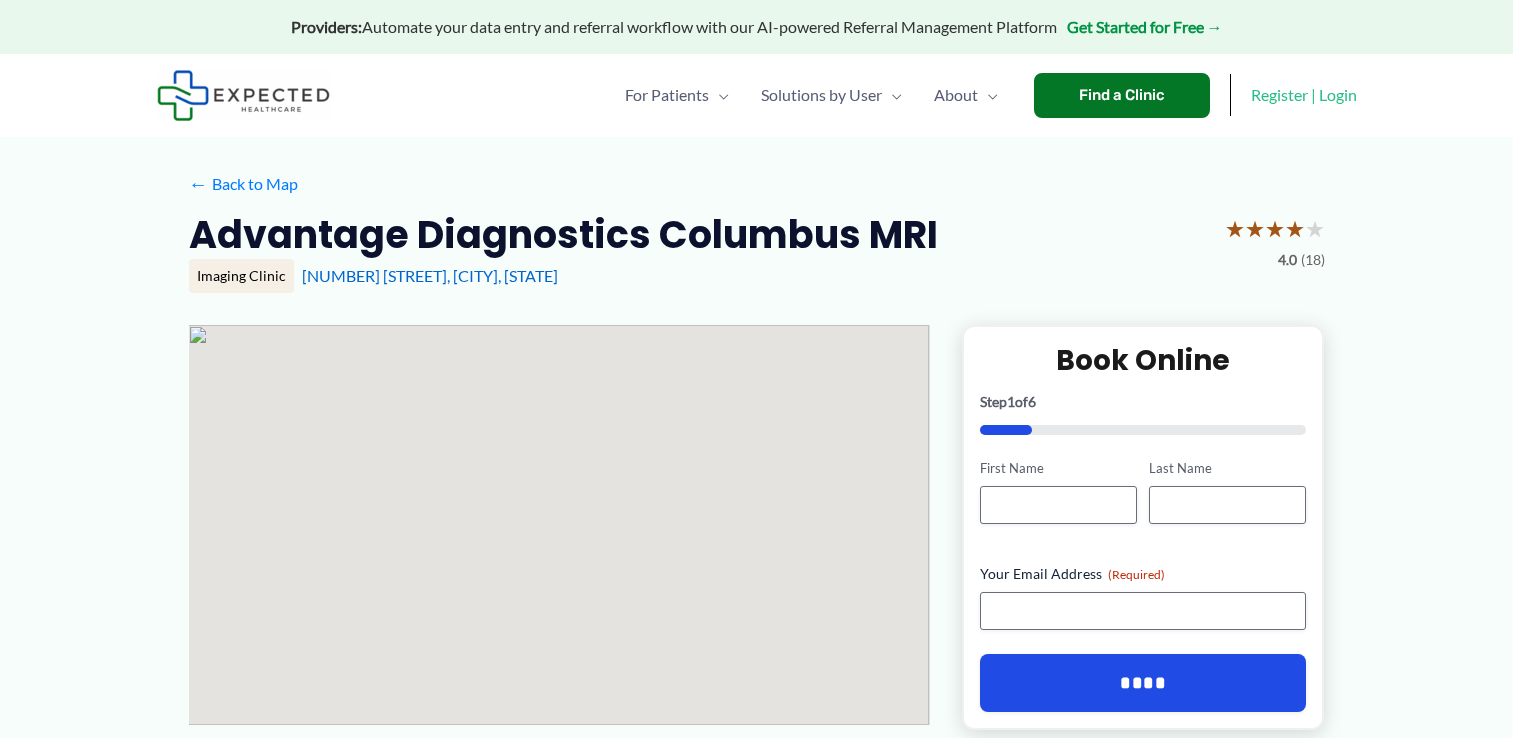 scroll, scrollTop: 0, scrollLeft: 0, axis: both 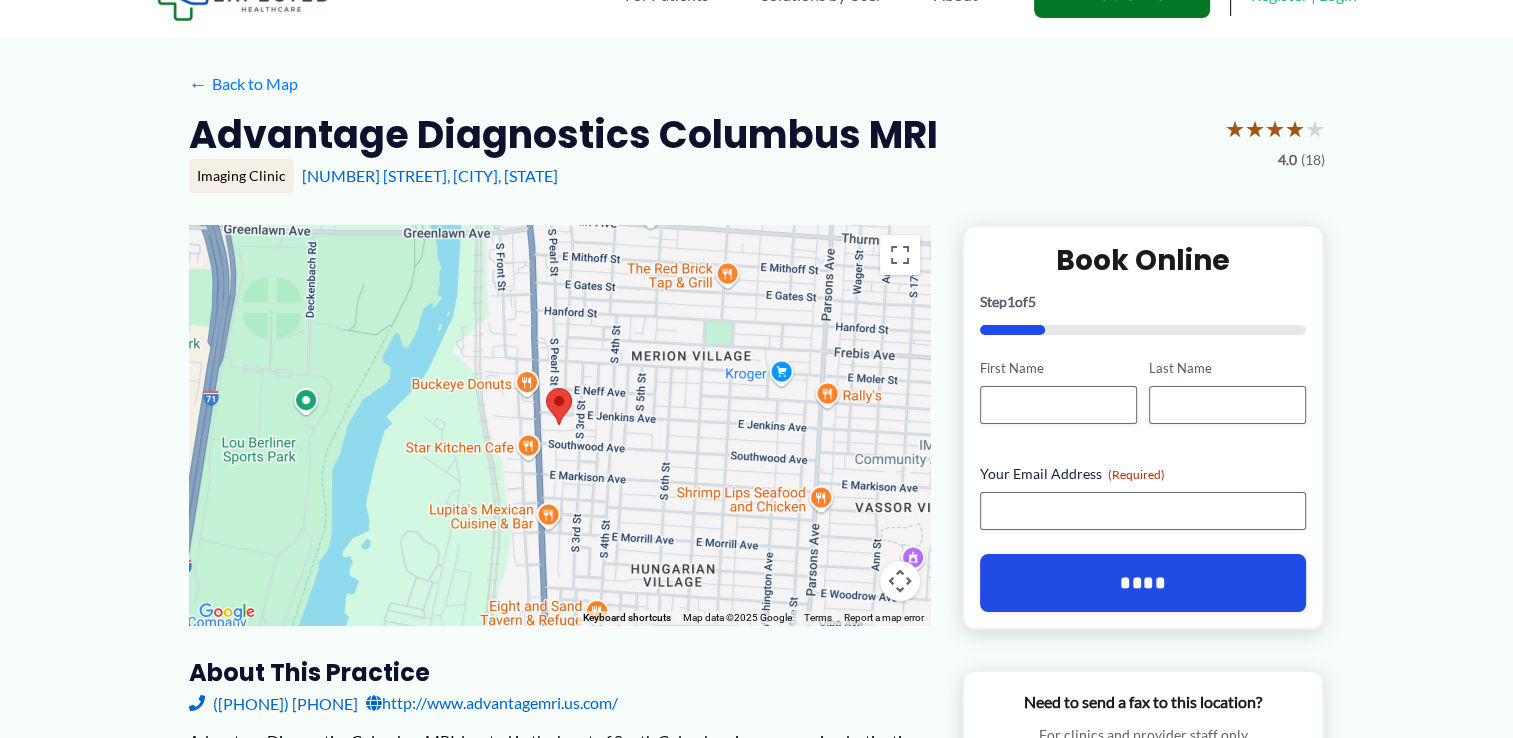 click at bounding box center (559, 425) 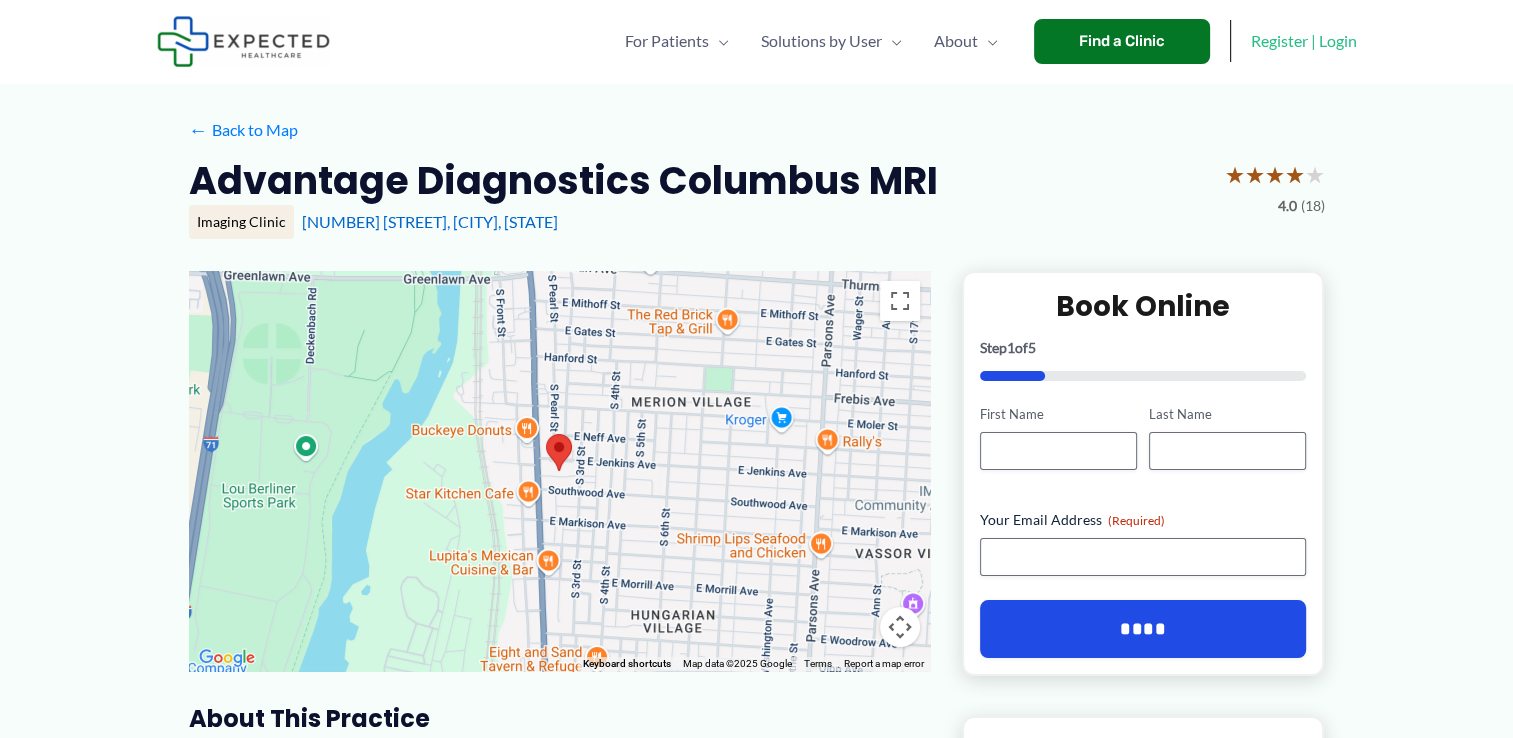scroll, scrollTop: 0, scrollLeft: 0, axis: both 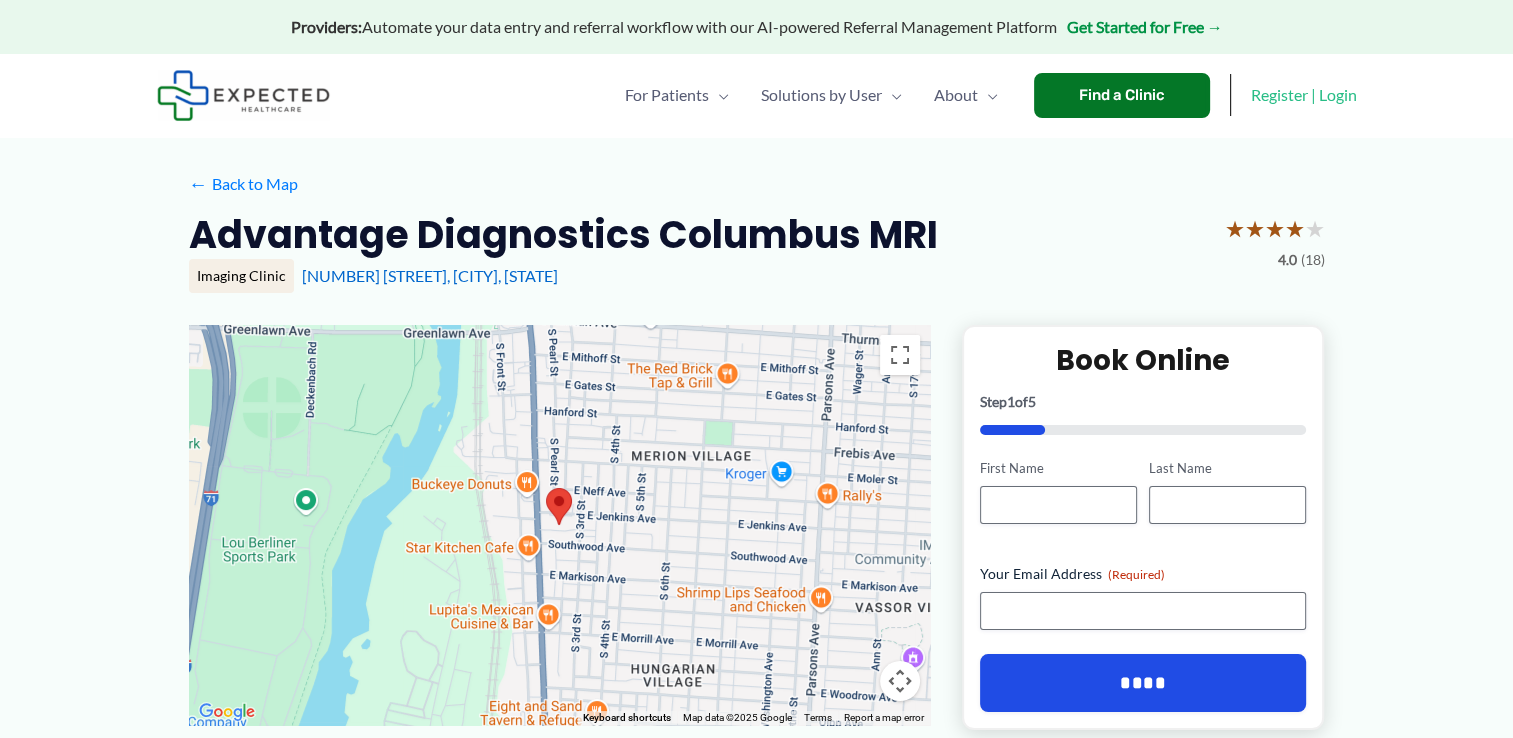 click at bounding box center [559, 506] 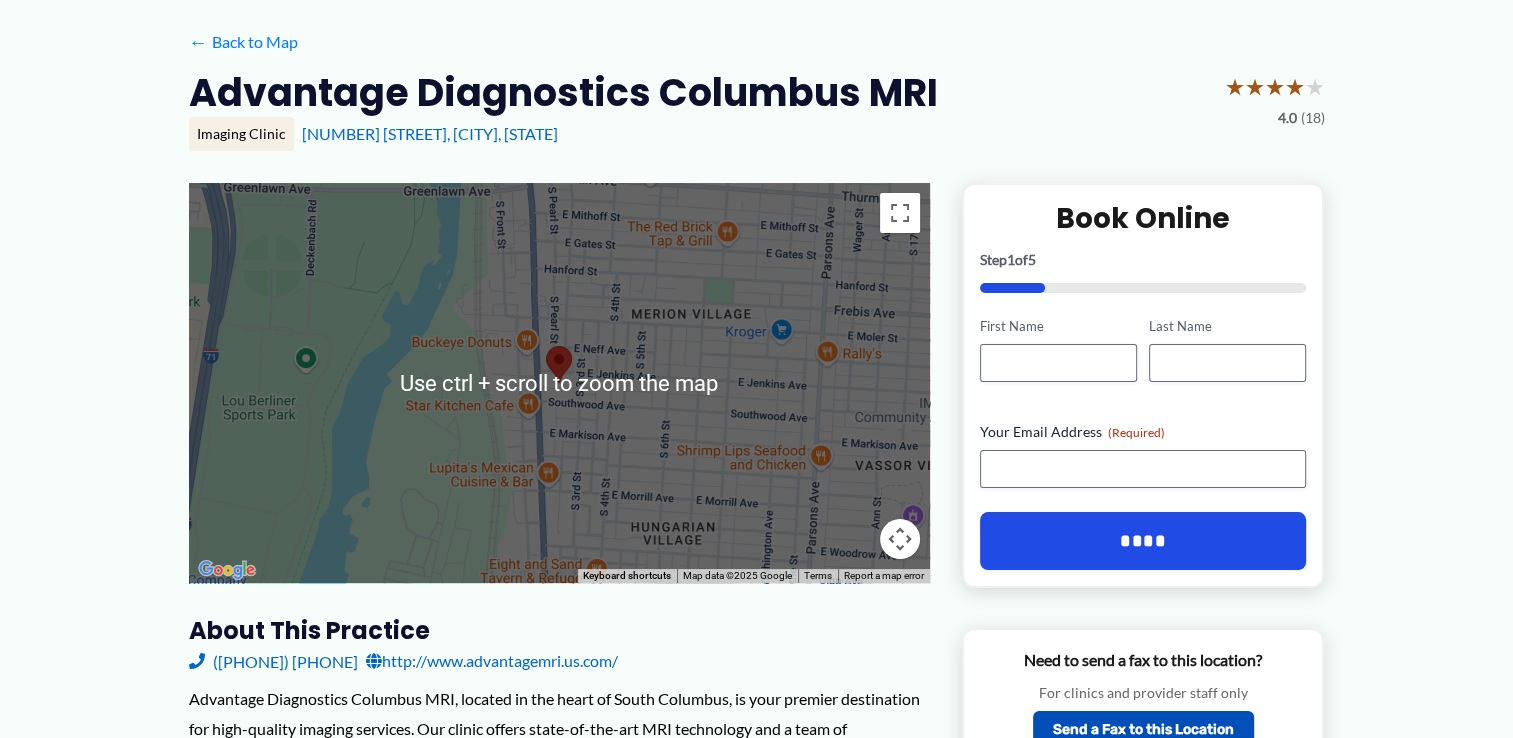 scroll, scrollTop: 200, scrollLeft: 0, axis: vertical 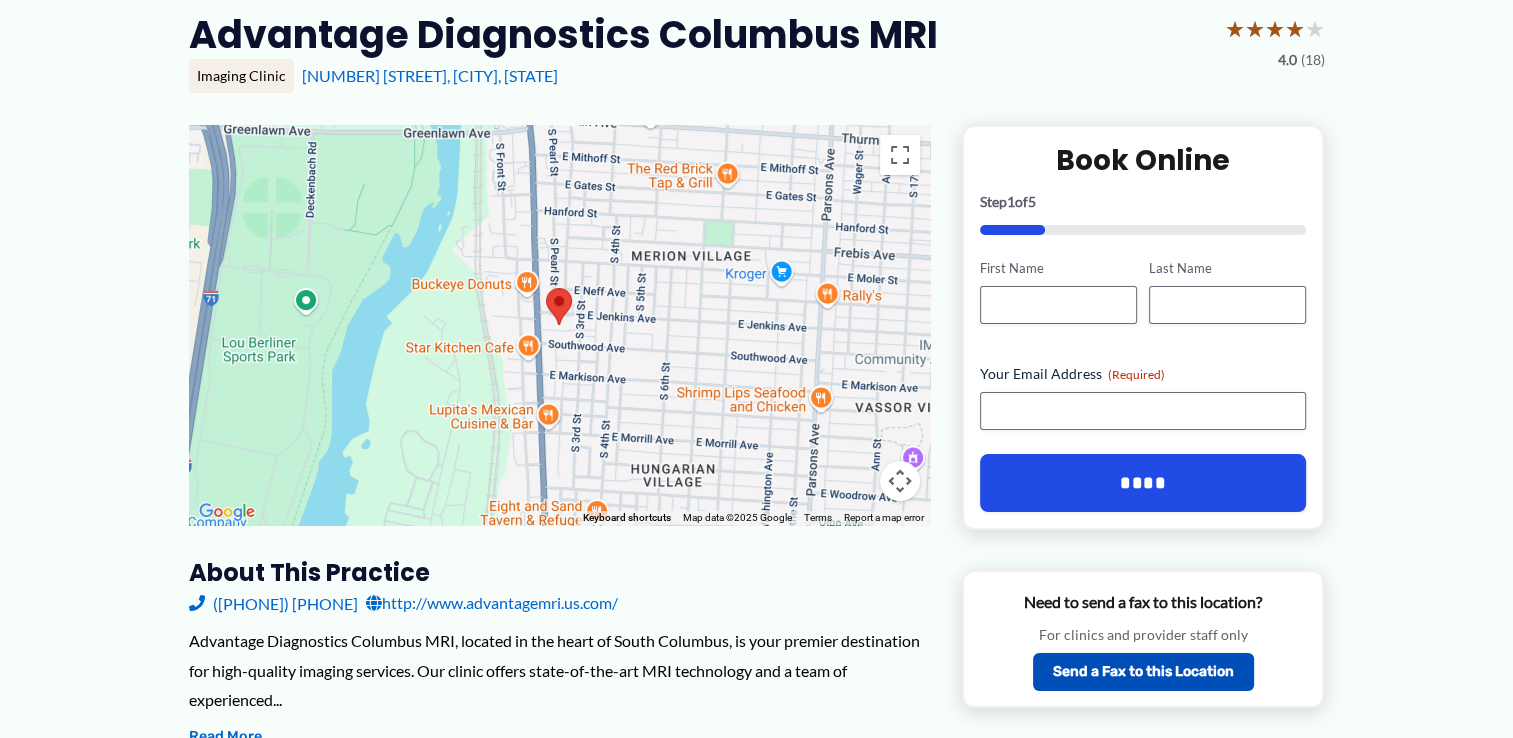 click at bounding box center (900, 481) 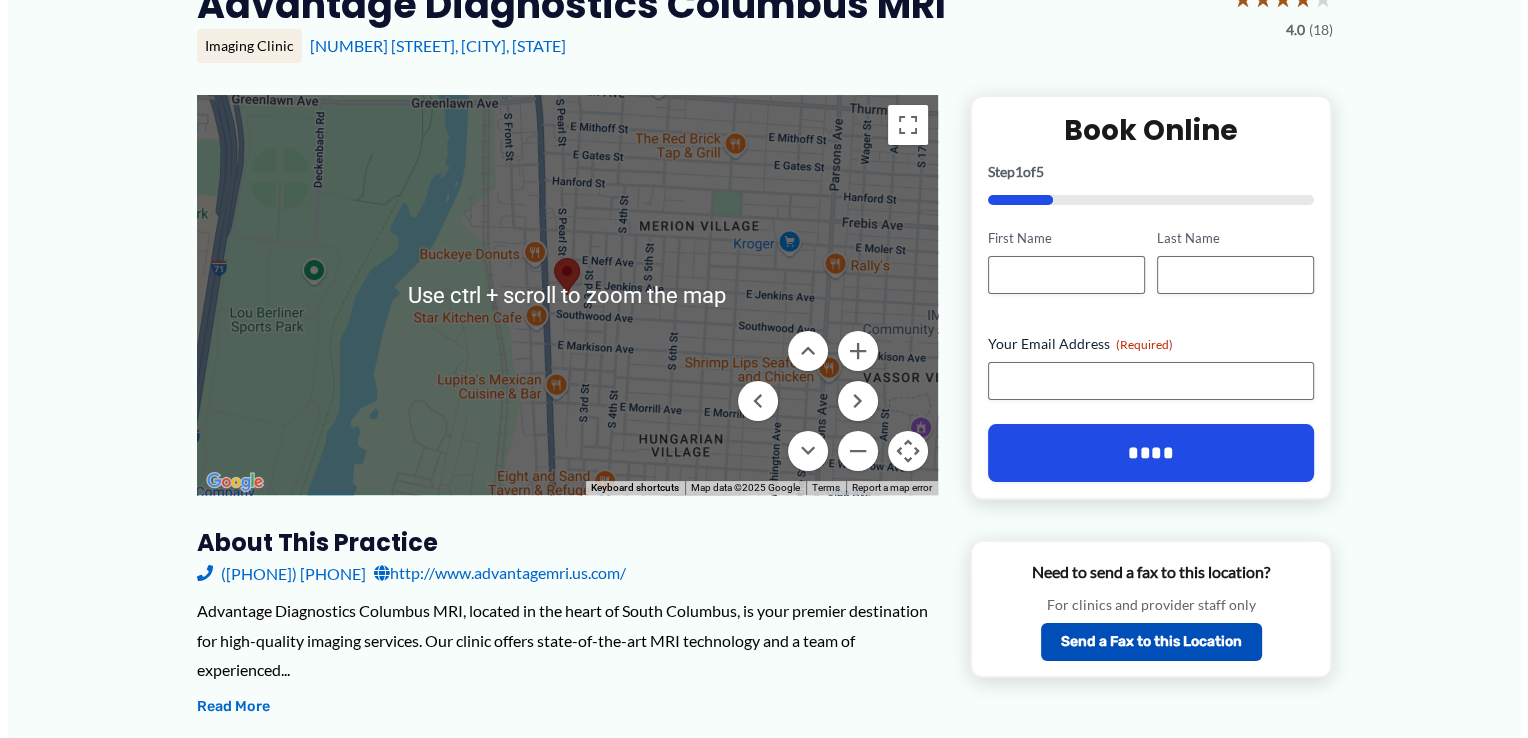scroll, scrollTop: 200, scrollLeft: 0, axis: vertical 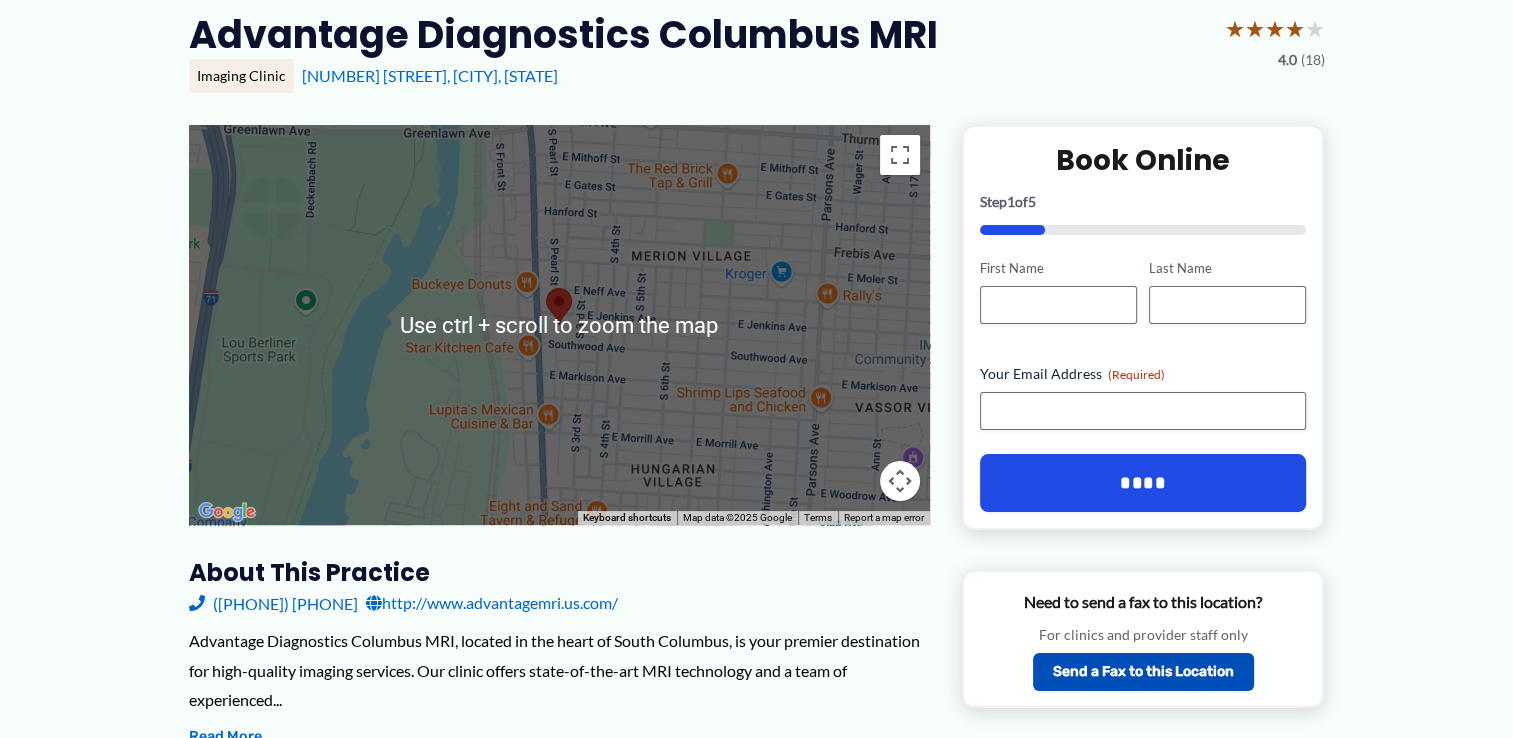 drag, startPoint x: 554, startPoint y: 297, endPoint x: 609, endPoint y: 295, distance: 55.03635 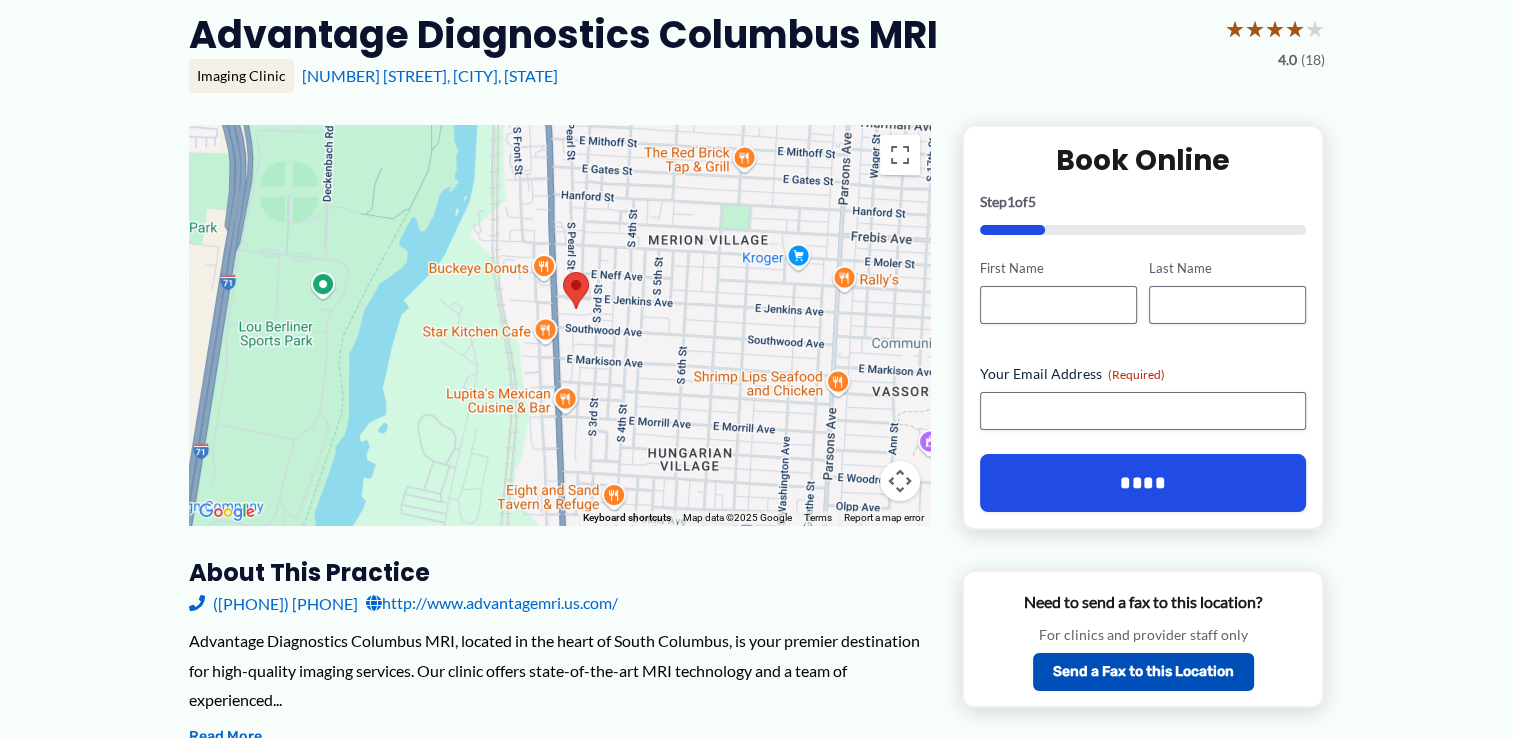 drag, startPoint x: 771, startPoint y: 230, endPoint x: 712, endPoint y: 215, distance: 60.876926 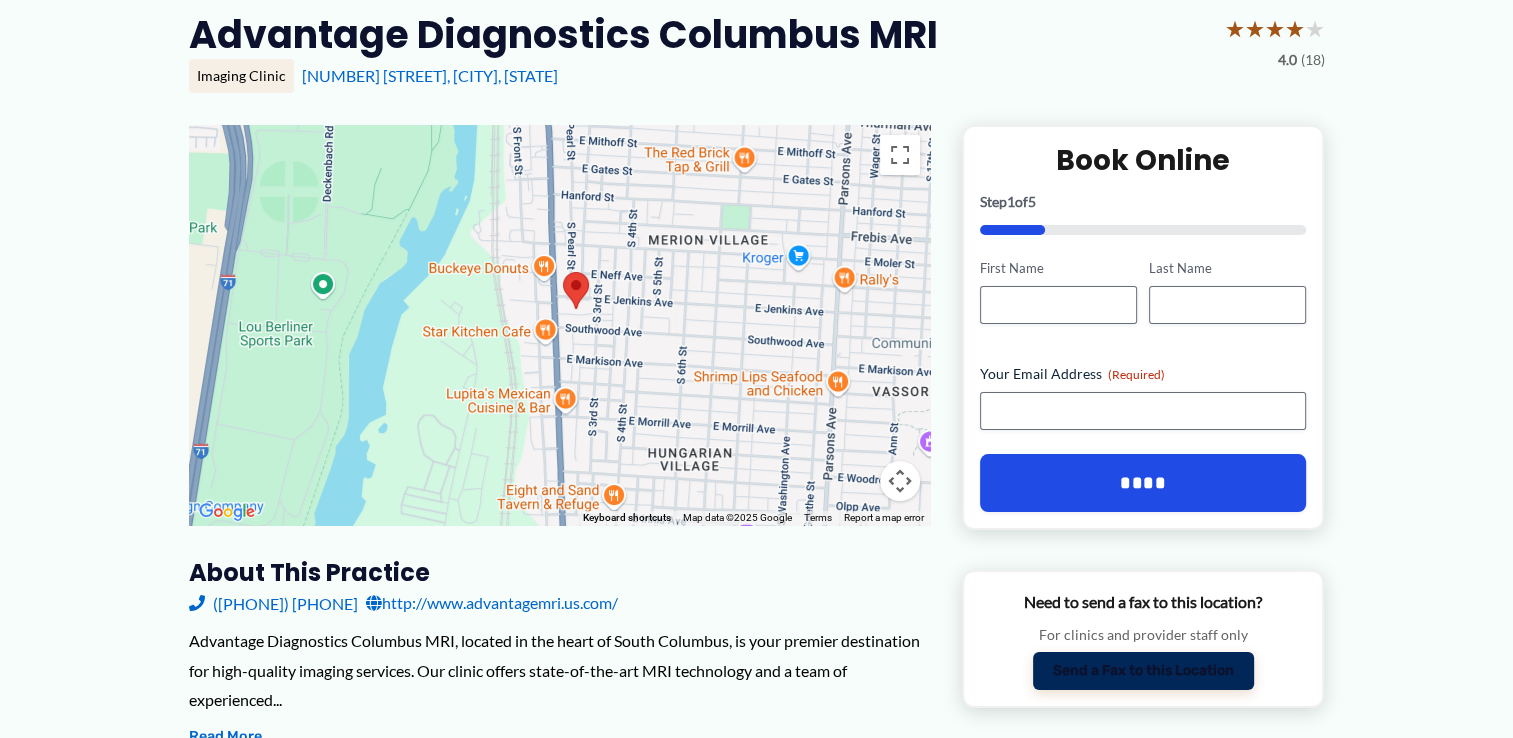click on "Send a Fax to this Location" at bounding box center [1143, 671] 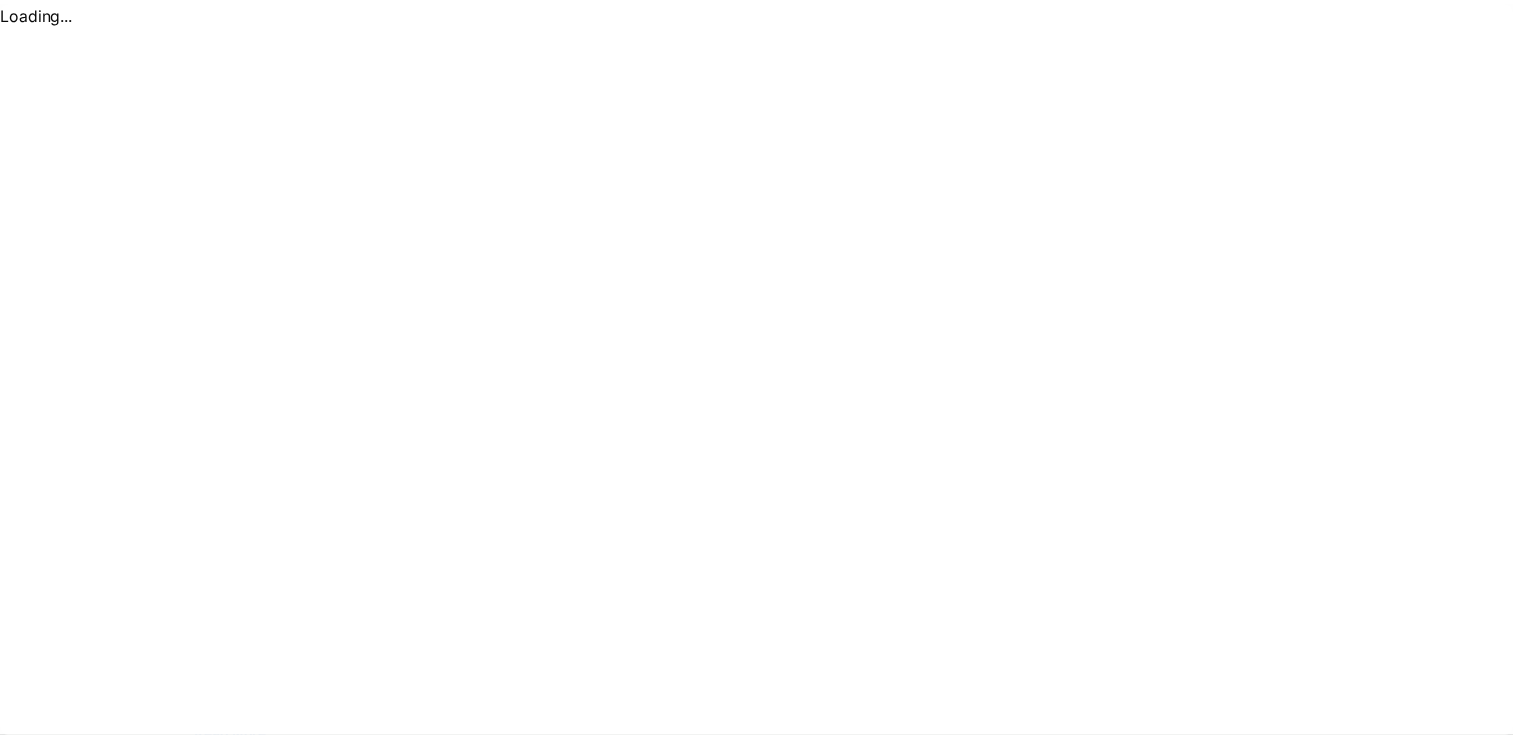 scroll, scrollTop: 0, scrollLeft: 0, axis: both 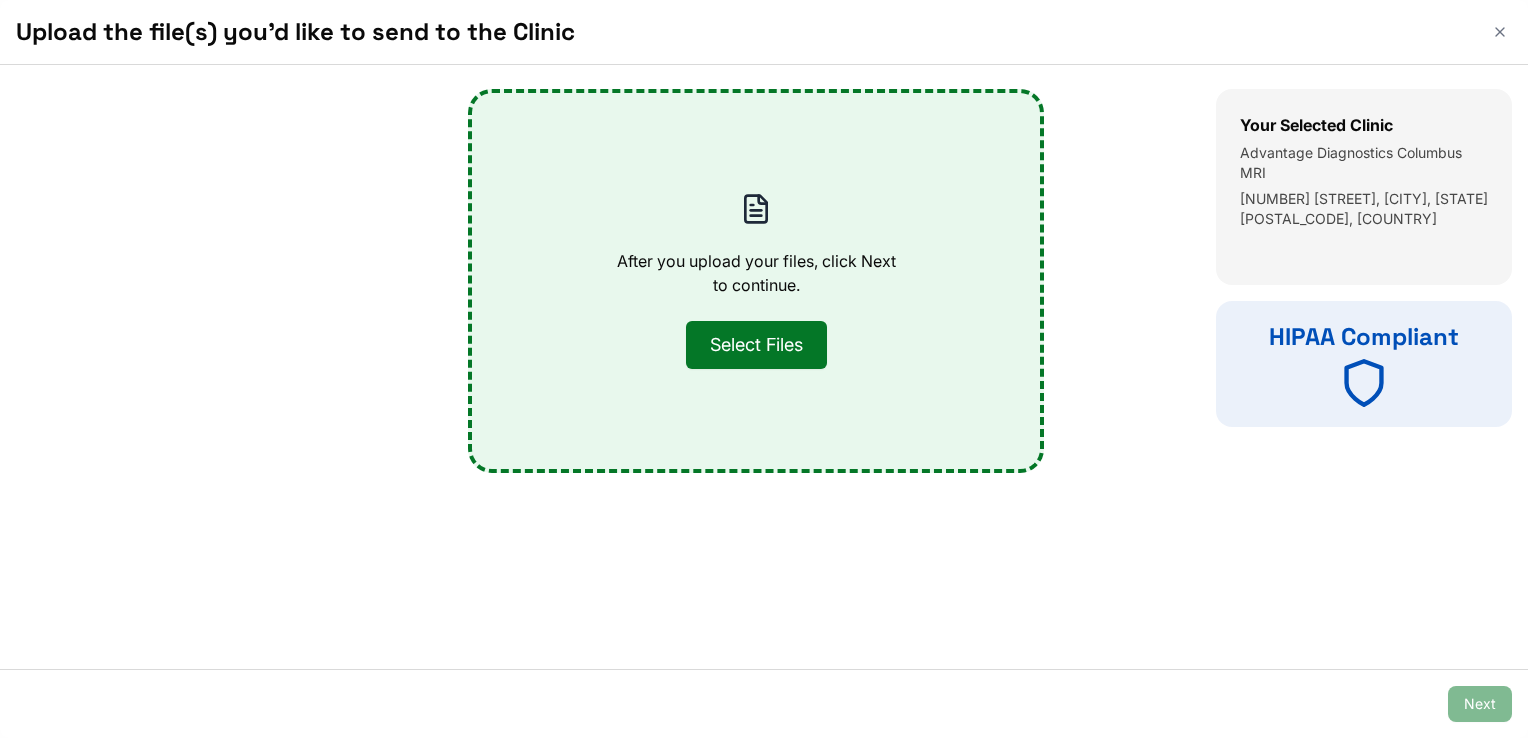 click on "Select Files" at bounding box center (756, 345) 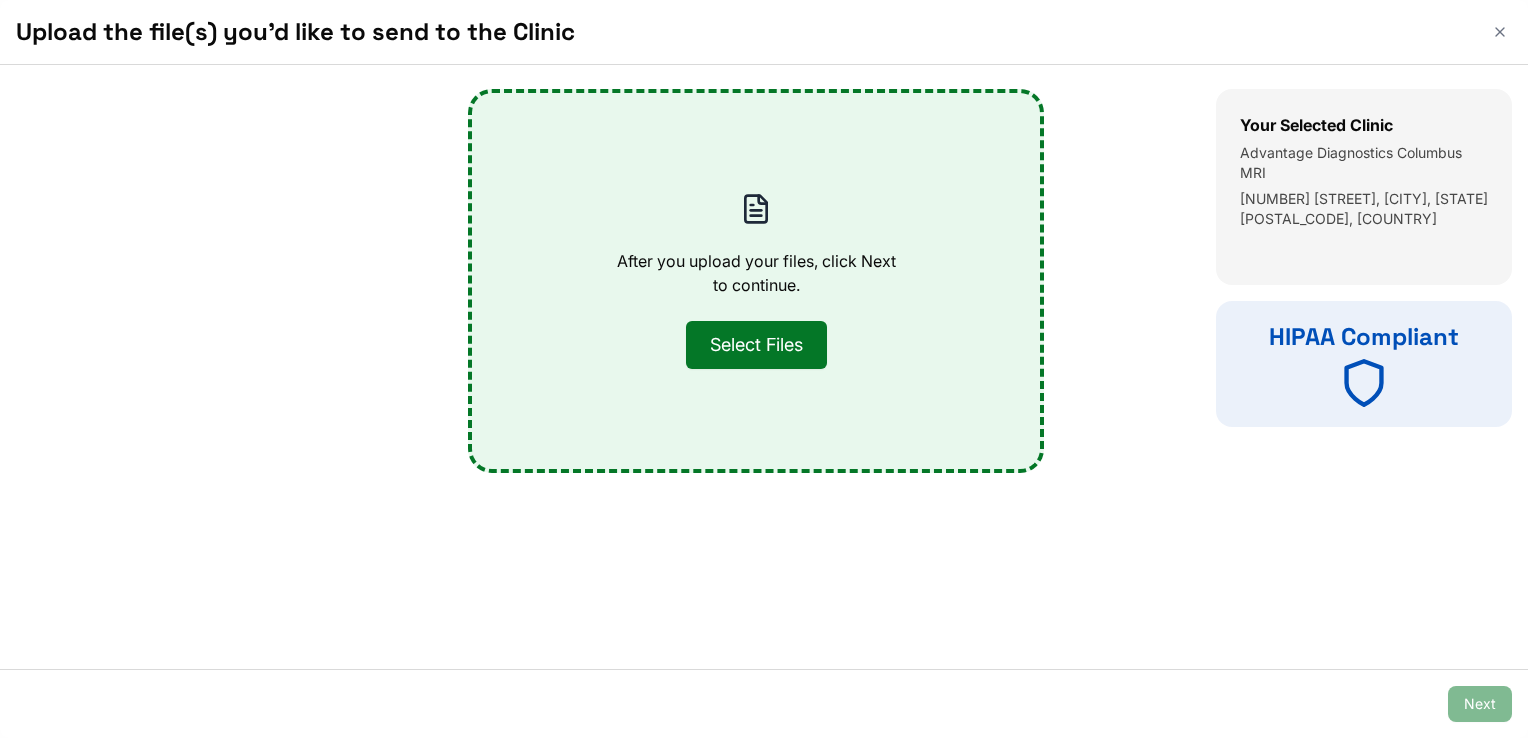 type on "**********" 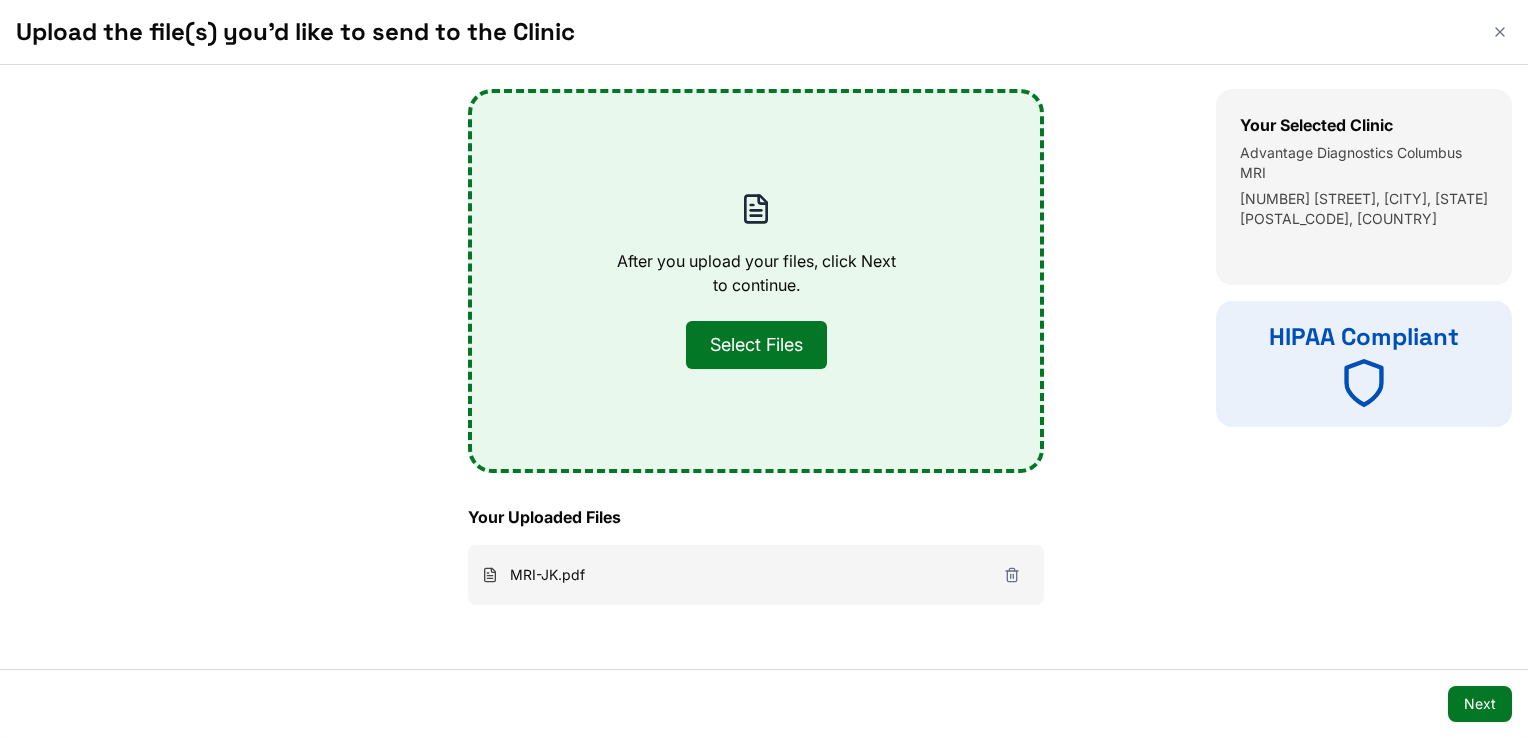 click on "Select Files" at bounding box center (756, 345) 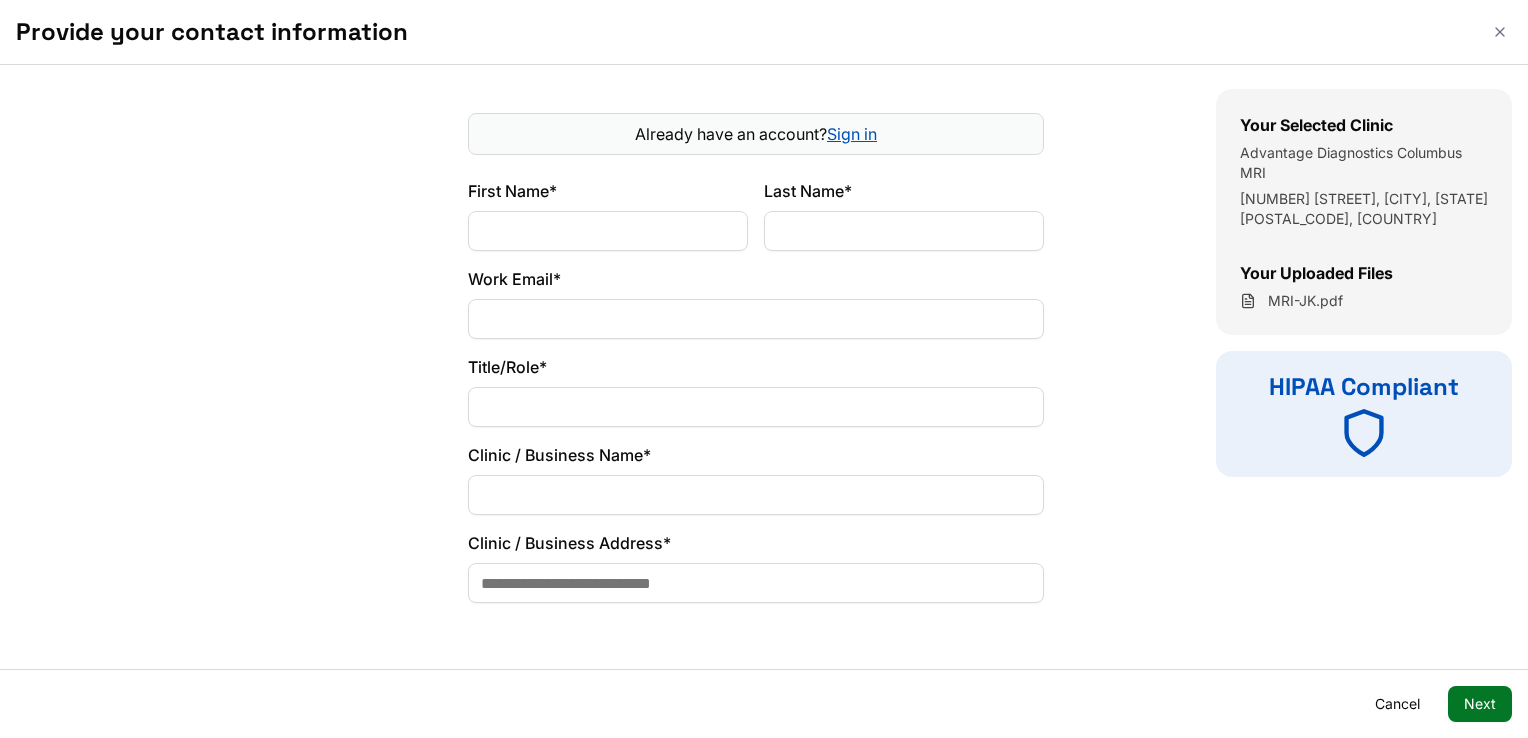 click on "First Name*" at bounding box center (608, 231) 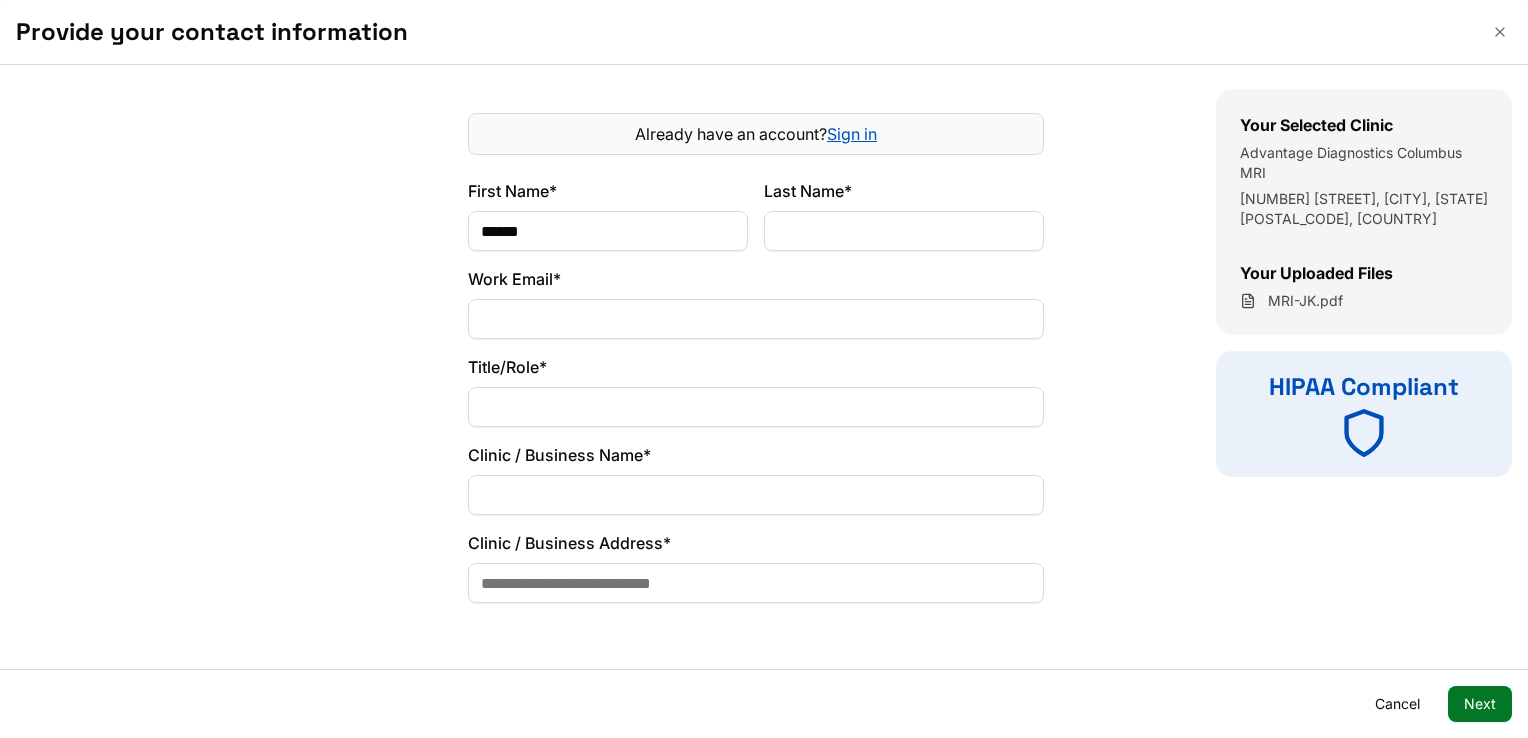 type on "******" 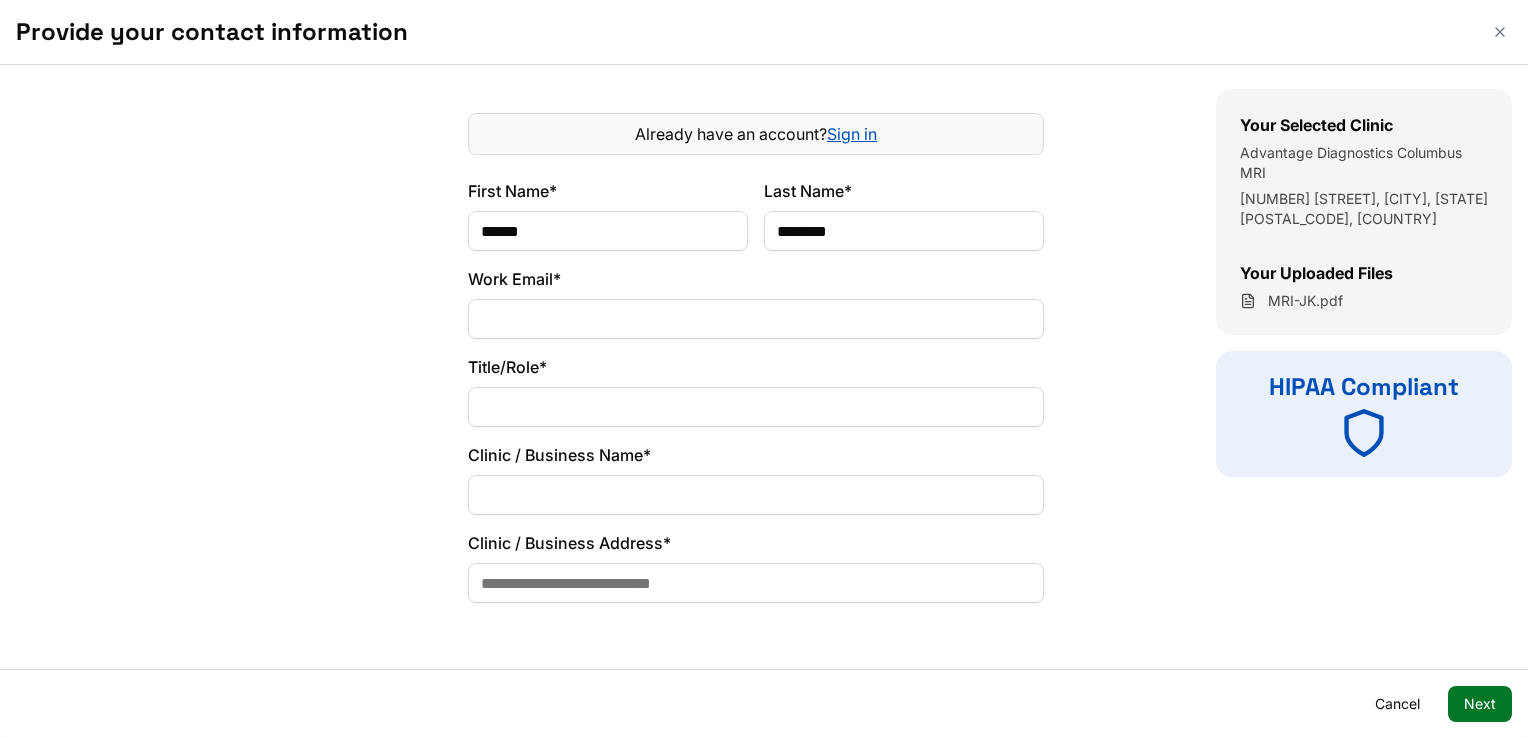type on "********" 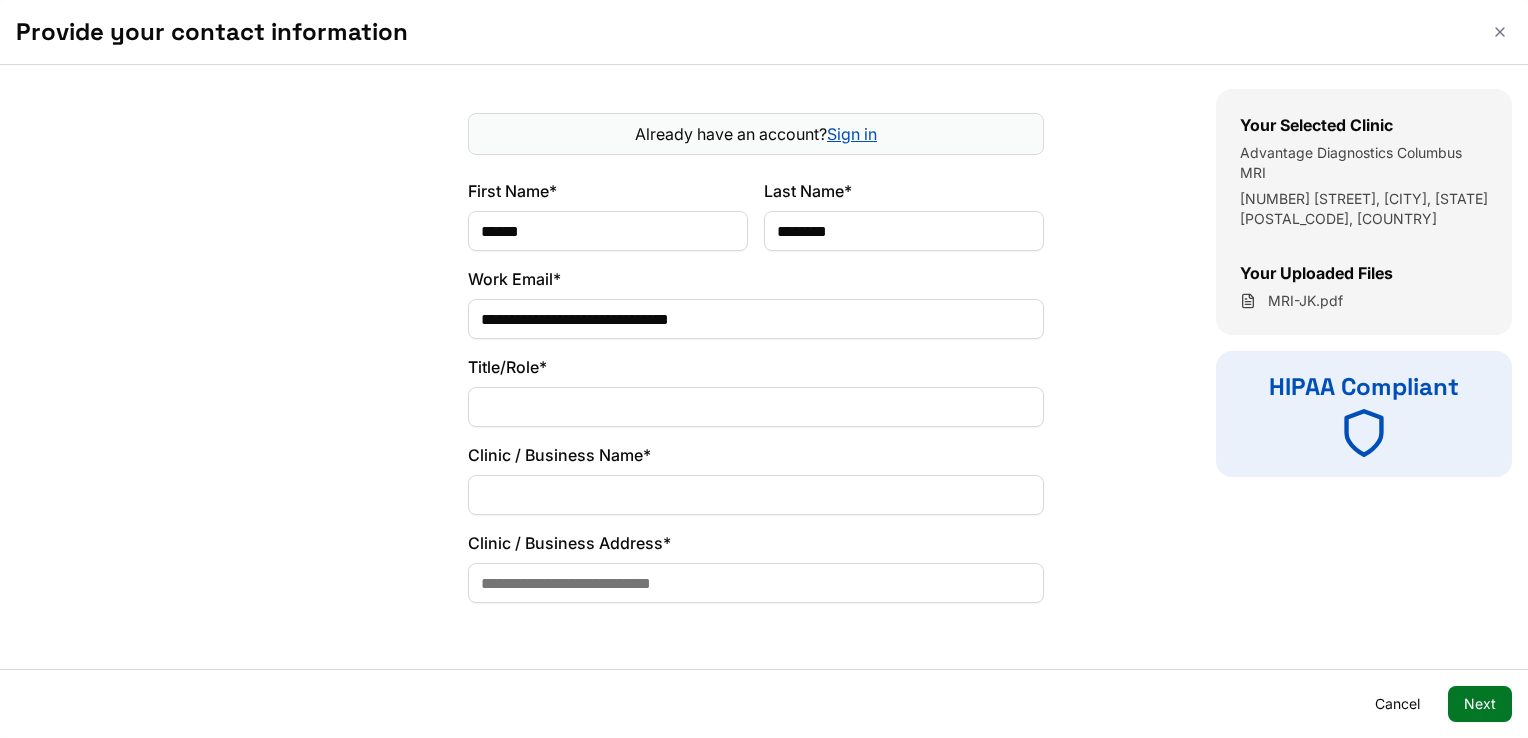type on "**********" 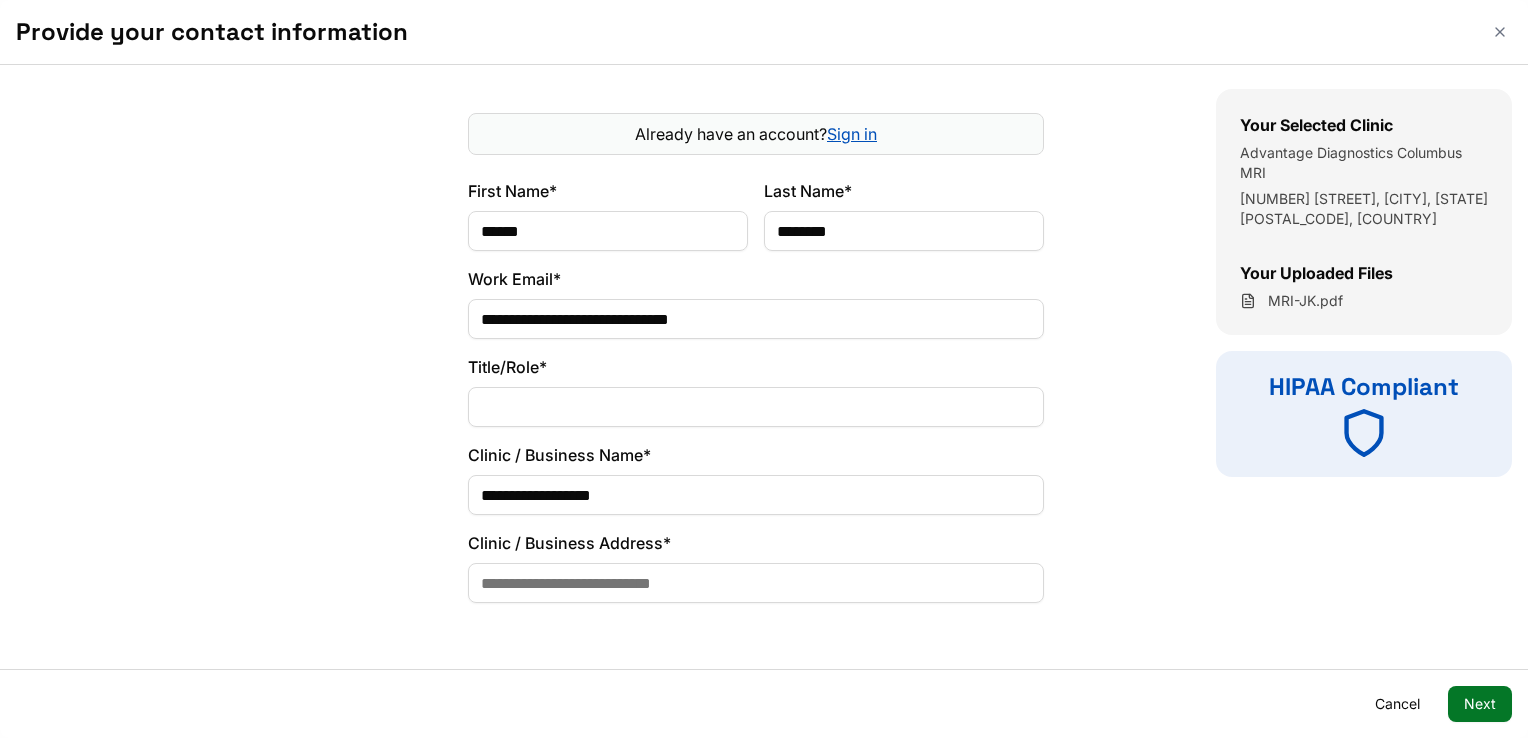 click on "Title/Role*" at bounding box center [756, 407] 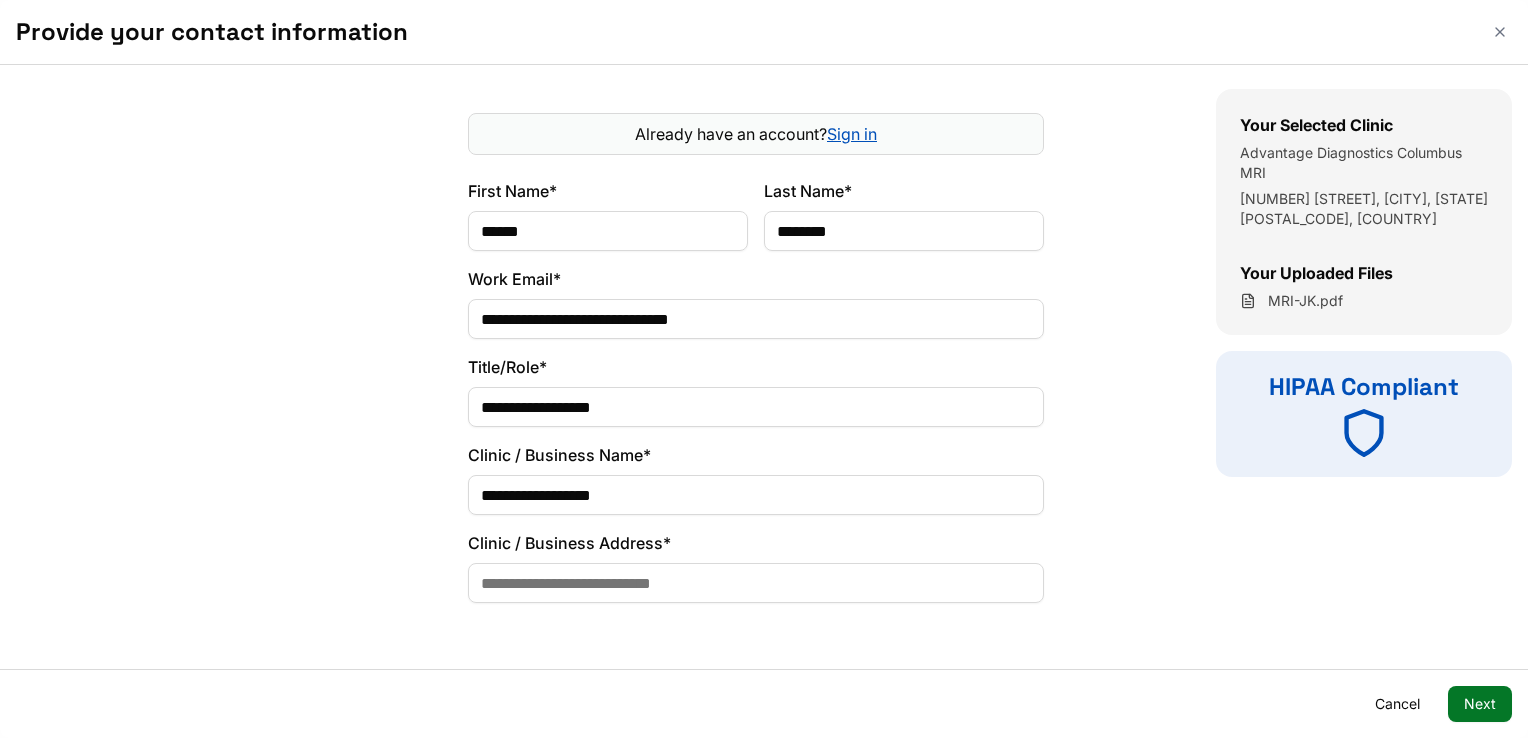 type on "**********" 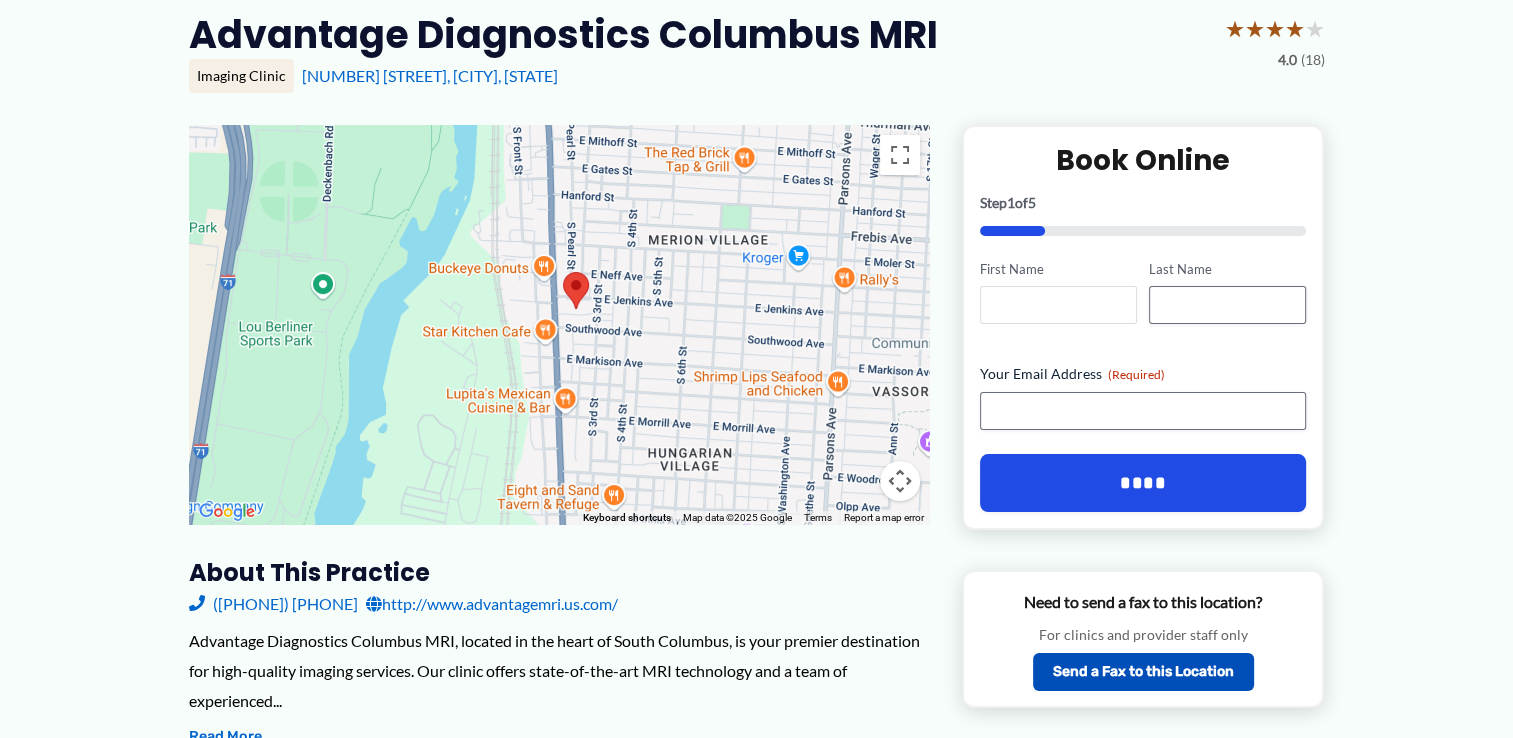 click on "First Name" at bounding box center (1058, 305) 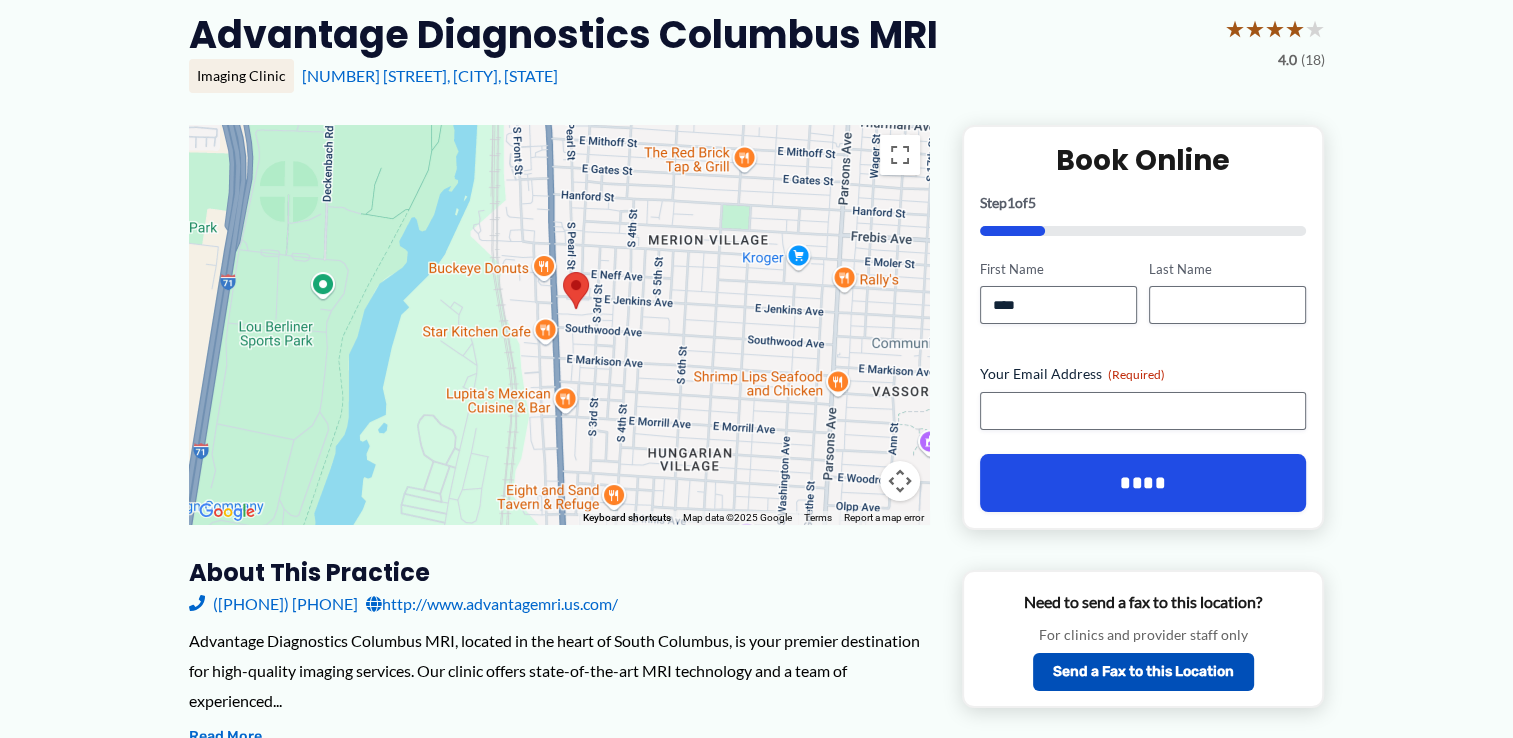 type on "********" 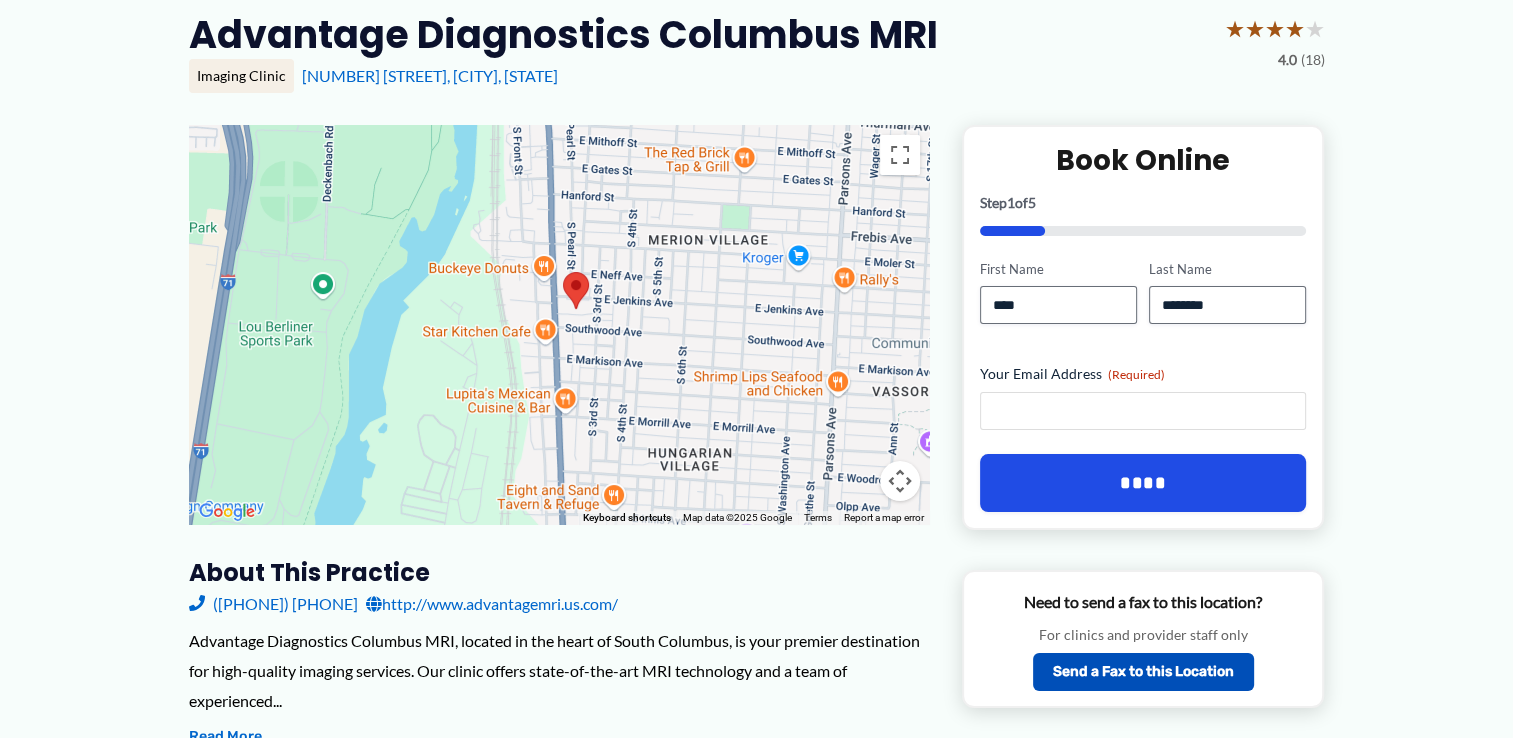 click on "Your Email Address (Required)" at bounding box center [1143, 411] 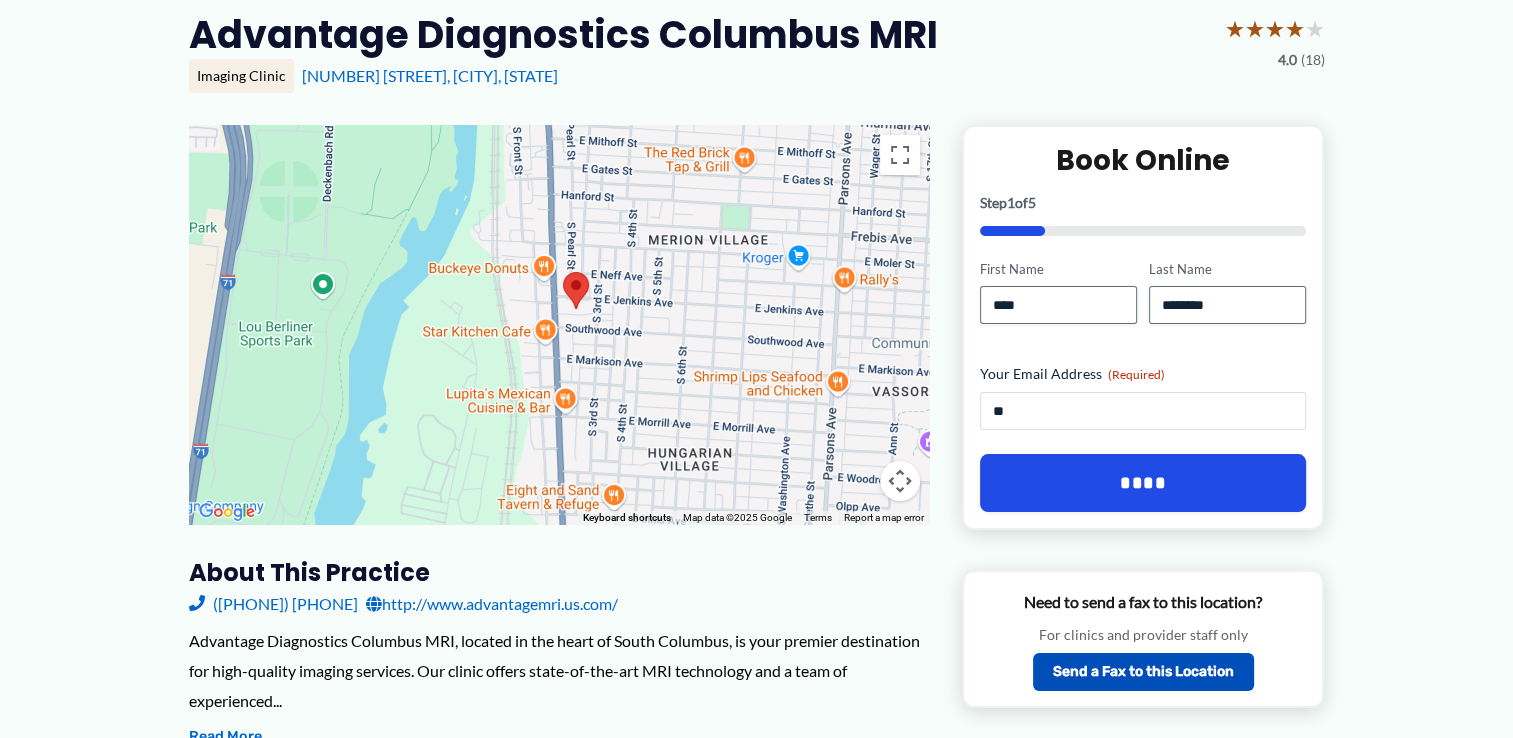 type on "**********" 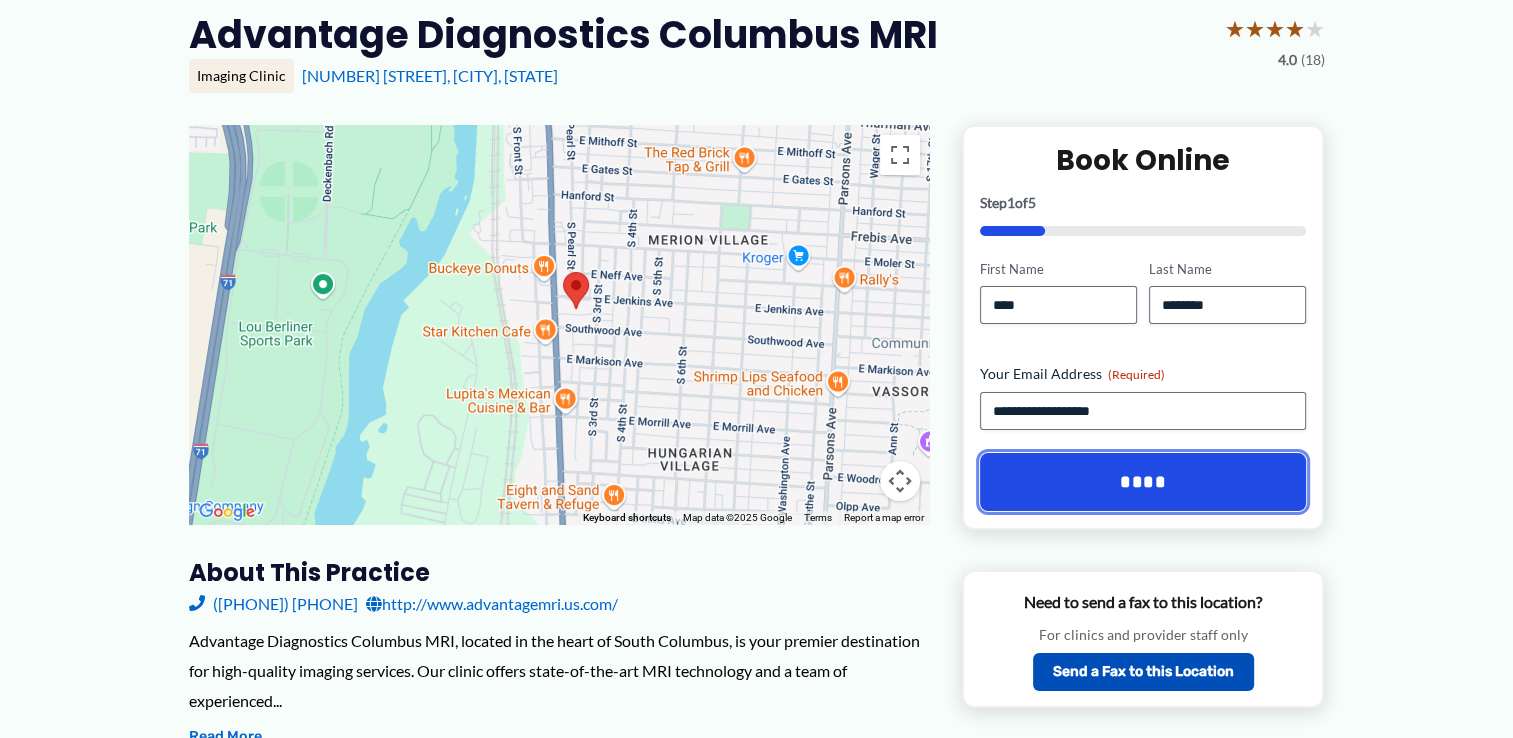 click on "****" at bounding box center (1143, 482) 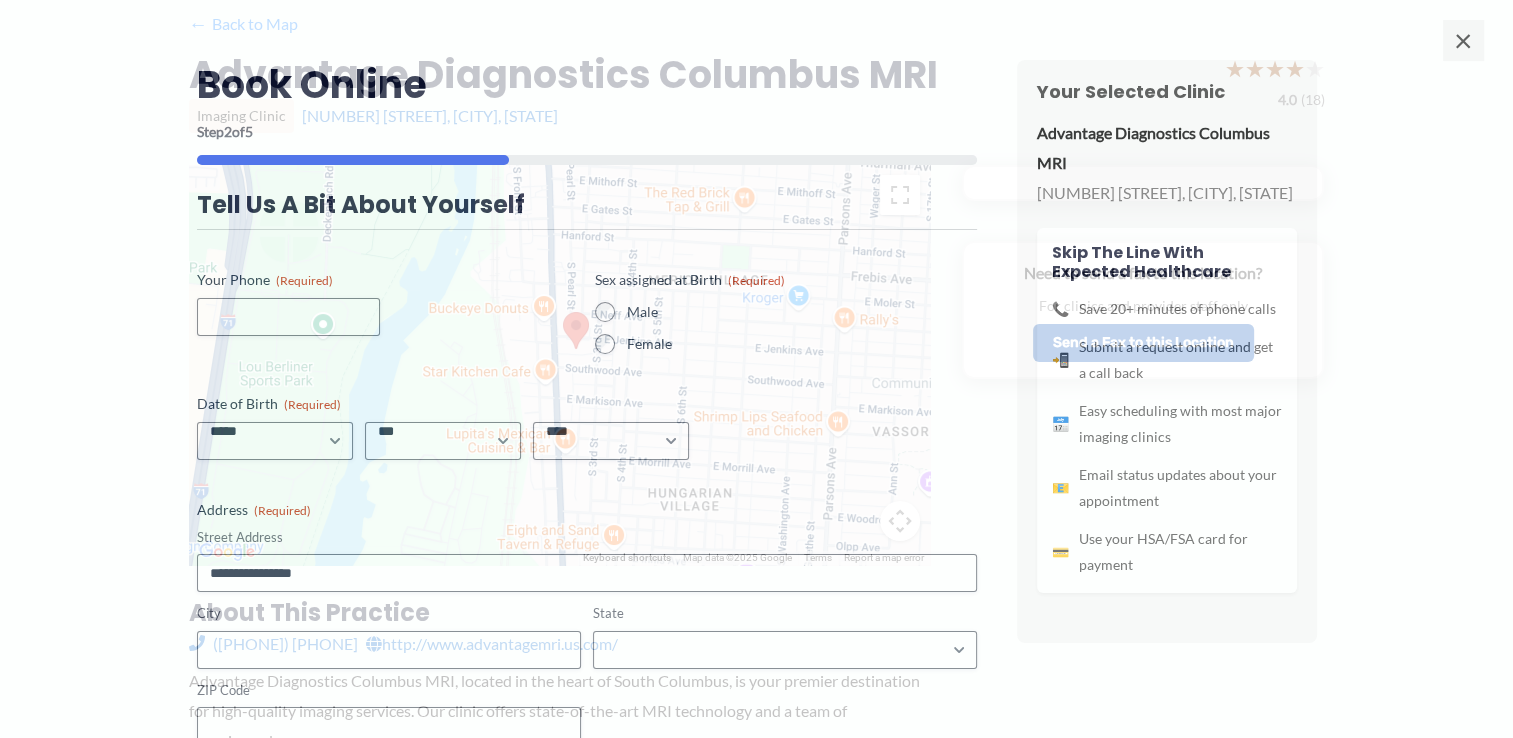 scroll, scrollTop: 0, scrollLeft: 0, axis: both 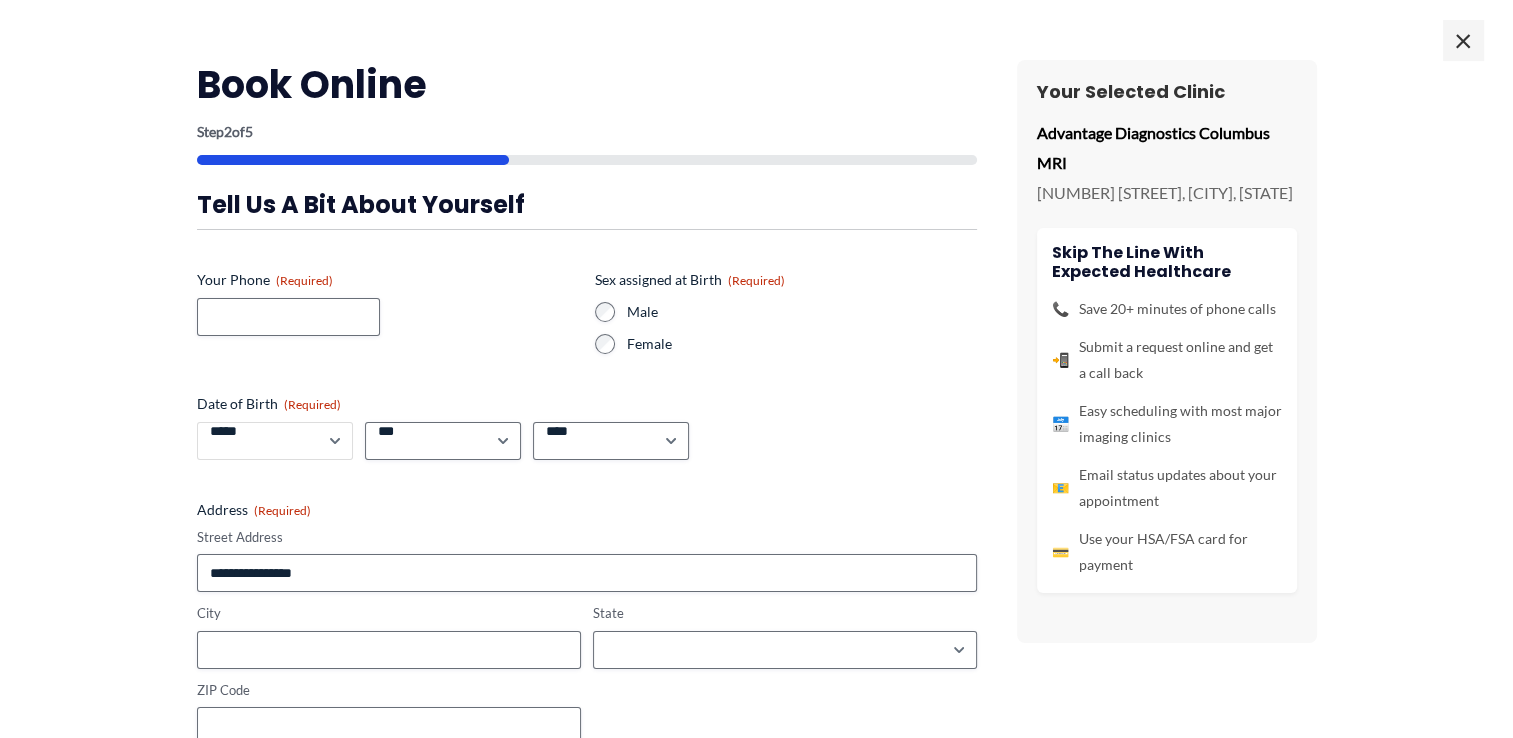 click on "***** * * * * * * * * * ** ** **" at bounding box center [275, 441] 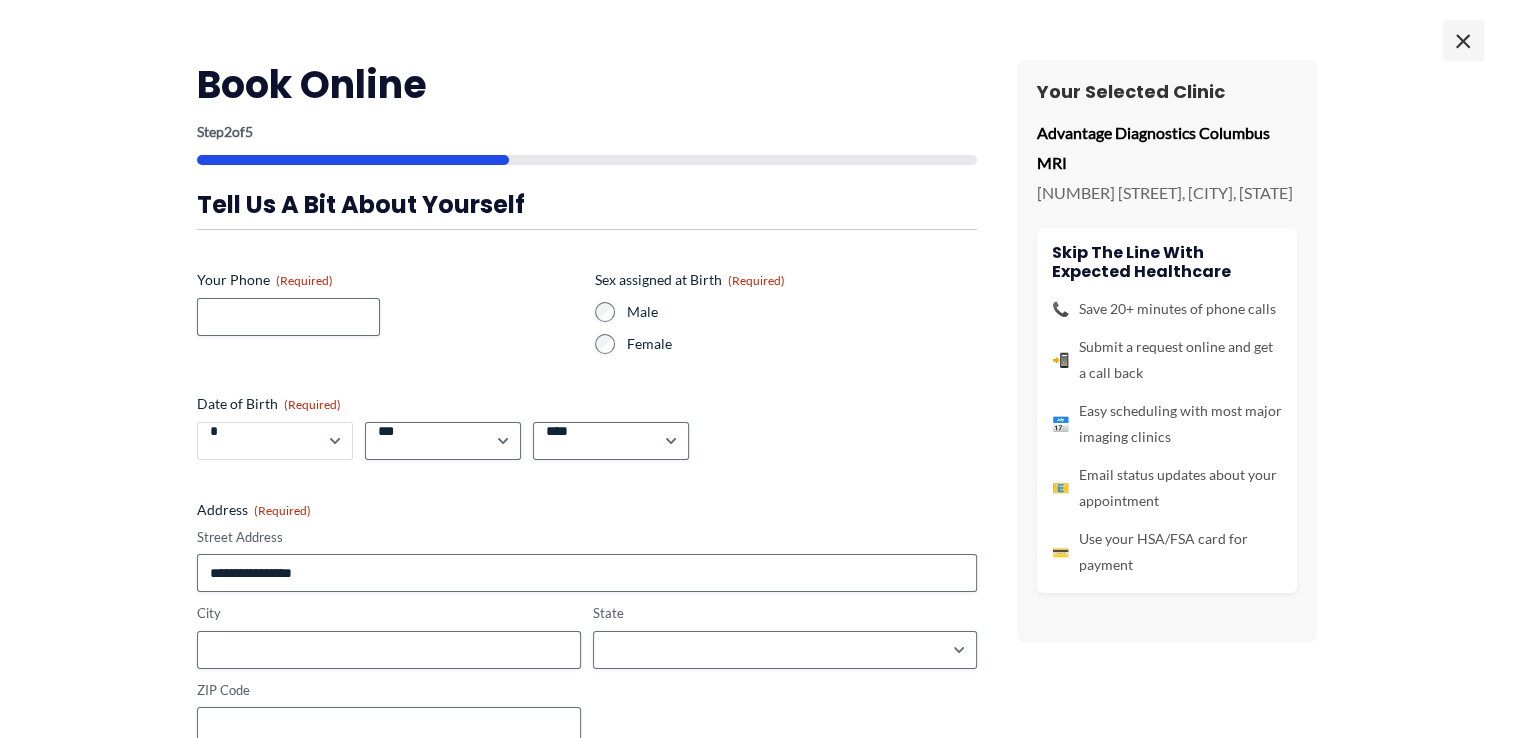 click on "***** * * * * * * * * * ** ** **" at bounding box center (275, 441) 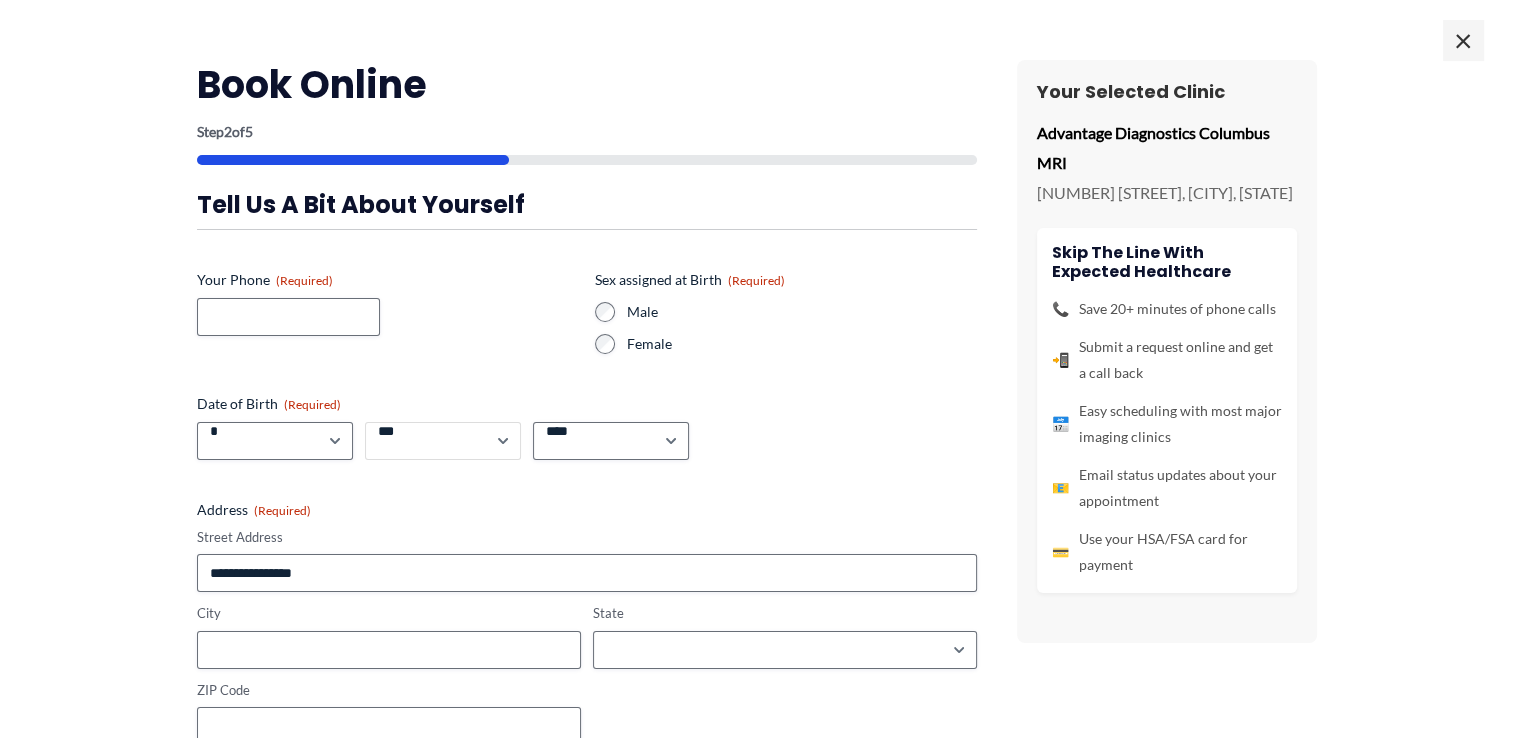 click on "*** * * * * * * * * * ** ** ** ** ** ** ** ** ** ** ** ** ** ** ** ** ** ** ** ** ** **" at bounding box center (443, 441) 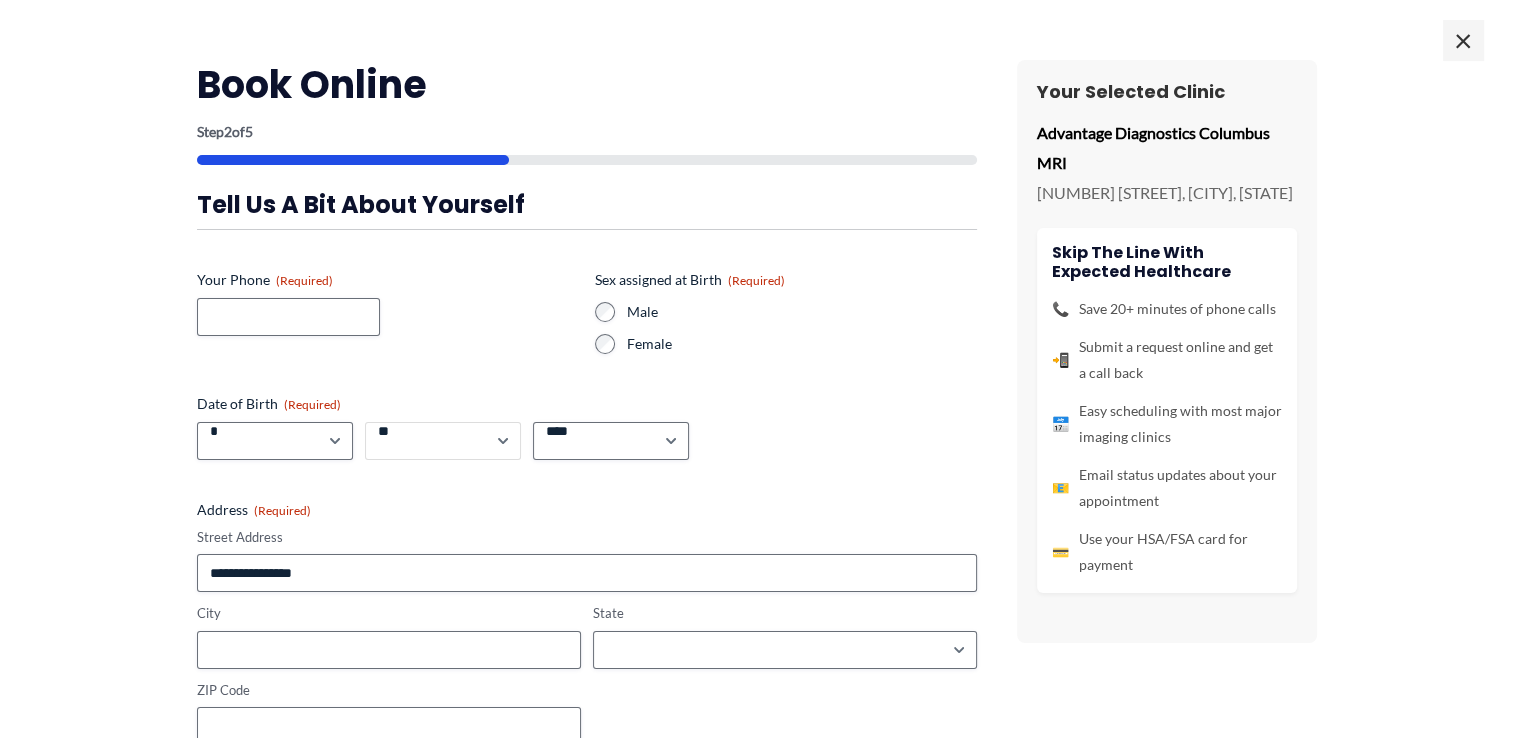 click on "*** * * * * * * * * * ** ** ** ** ** ** ** ** ** ** ** ** ** ** ** ** ** ** ** ** ** **" at bounding box center (443, 441) 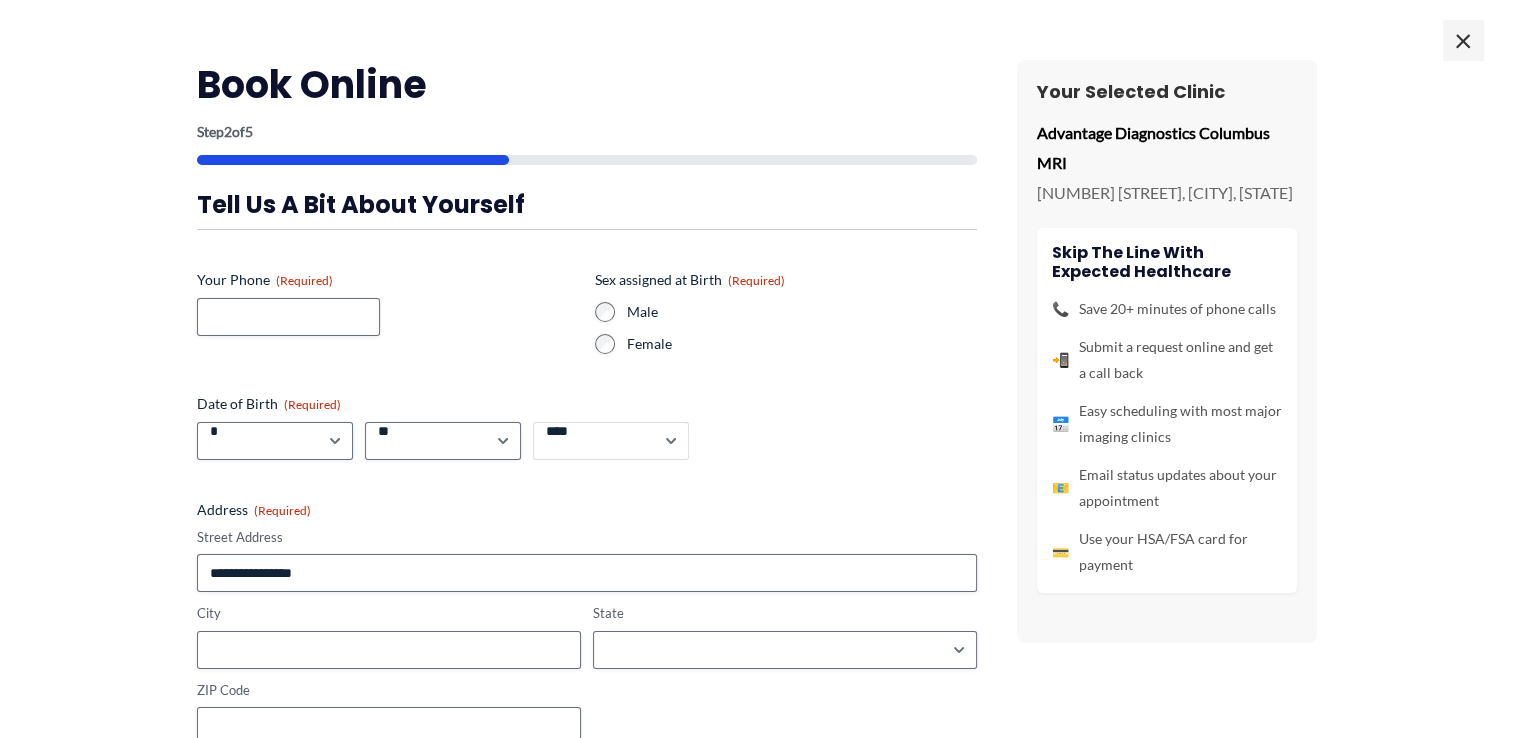 click on "**** **** **** **** **** **** **** **** **** **** **** **** **** **** **** **** **** **** **** **** **** **** **** **** **** **** **** **** **** **** **** **** **** **** **** **** **** **** **** **** **** **** **** **** **** **** **** **** **** **** **** **** **** **** **** **** **** **** **** **** **** **** **** **** **** **** **** **** **** **** **** **** **** **** **** **** **** **** **** **** **** **** **** **** **** **** **** **** **** **** **** **** **** **** **** **** **** **** **** **** **** **** **** **** **** **** **** ****" at bounding box center (611, 441) 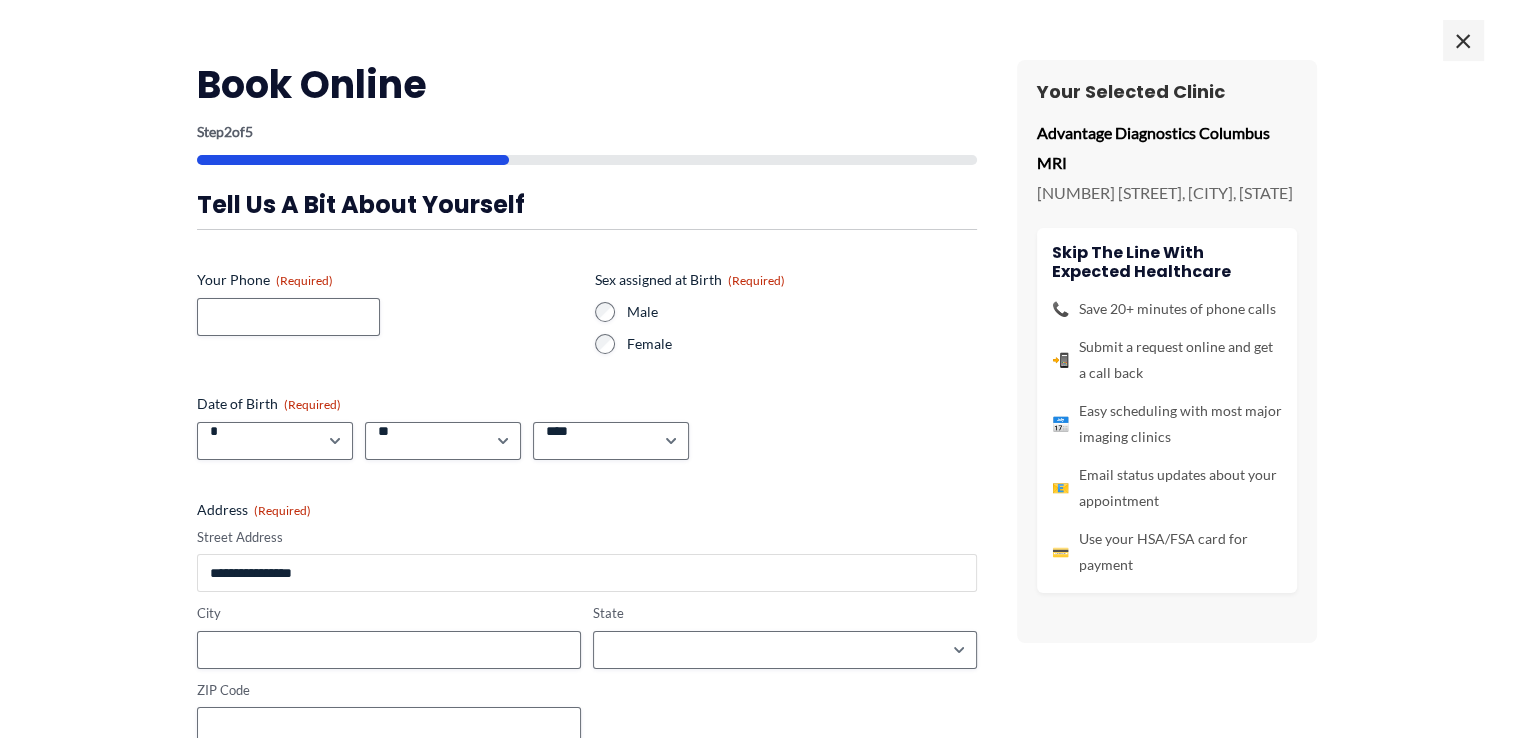 click on "Street Address" at bounding box center (587, 573) 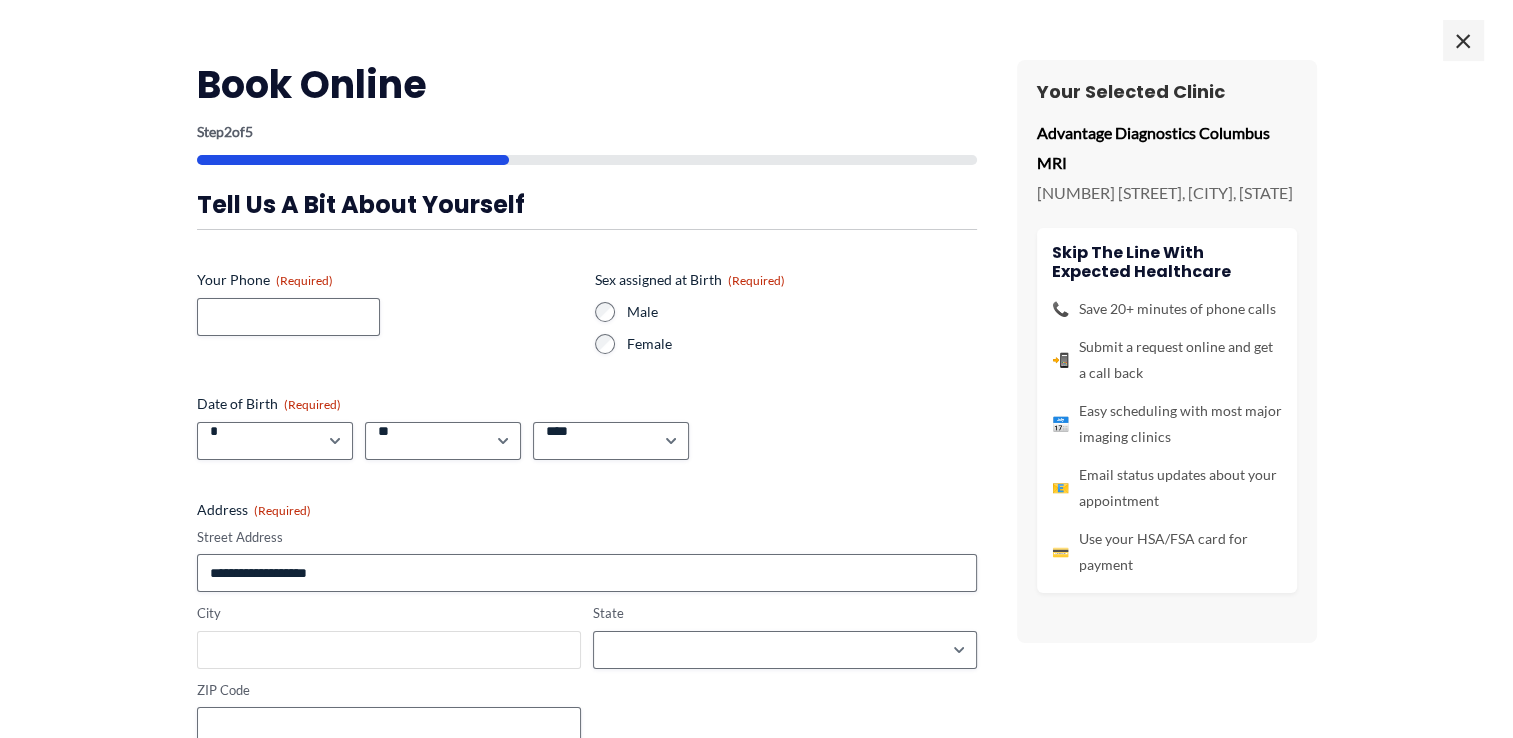 type on "********" 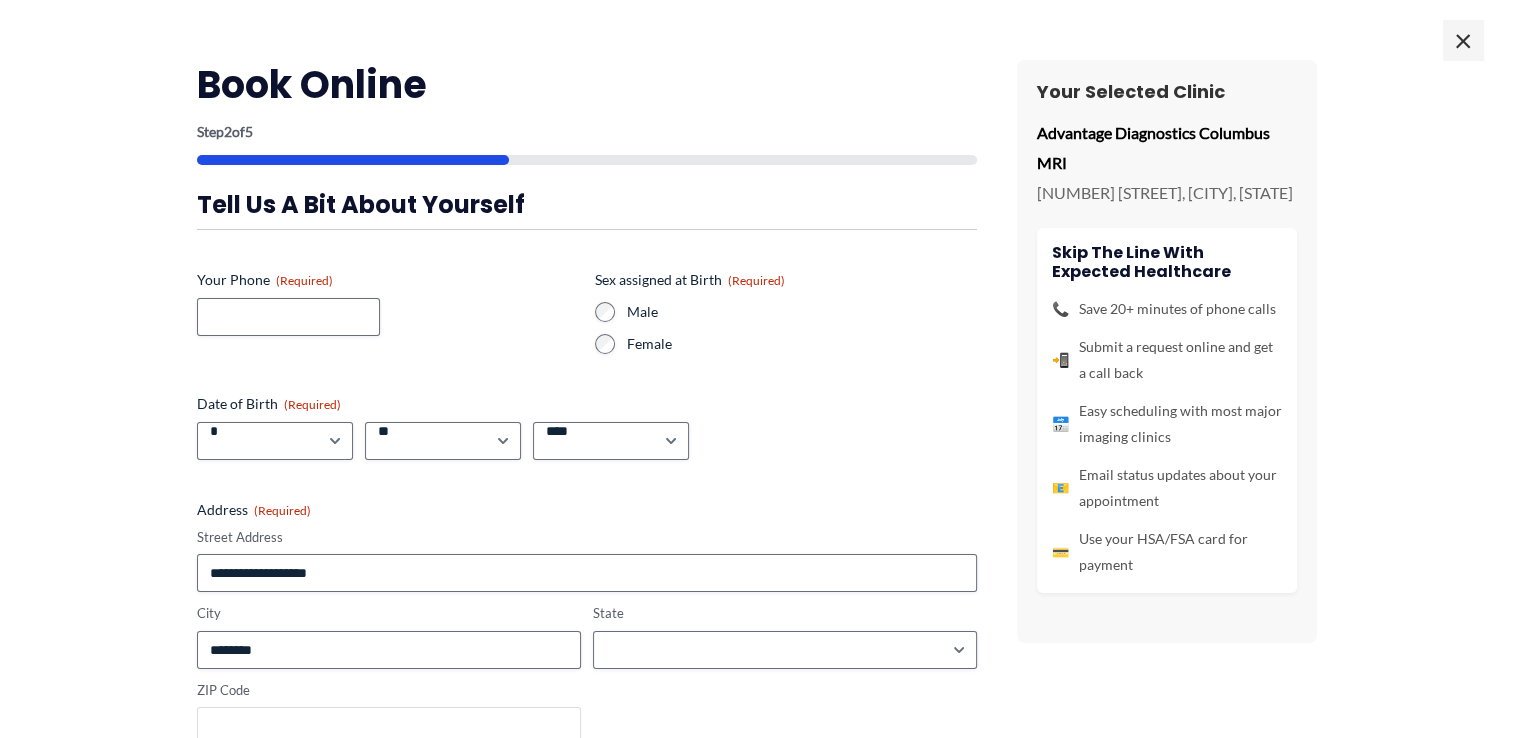 type on "**********" 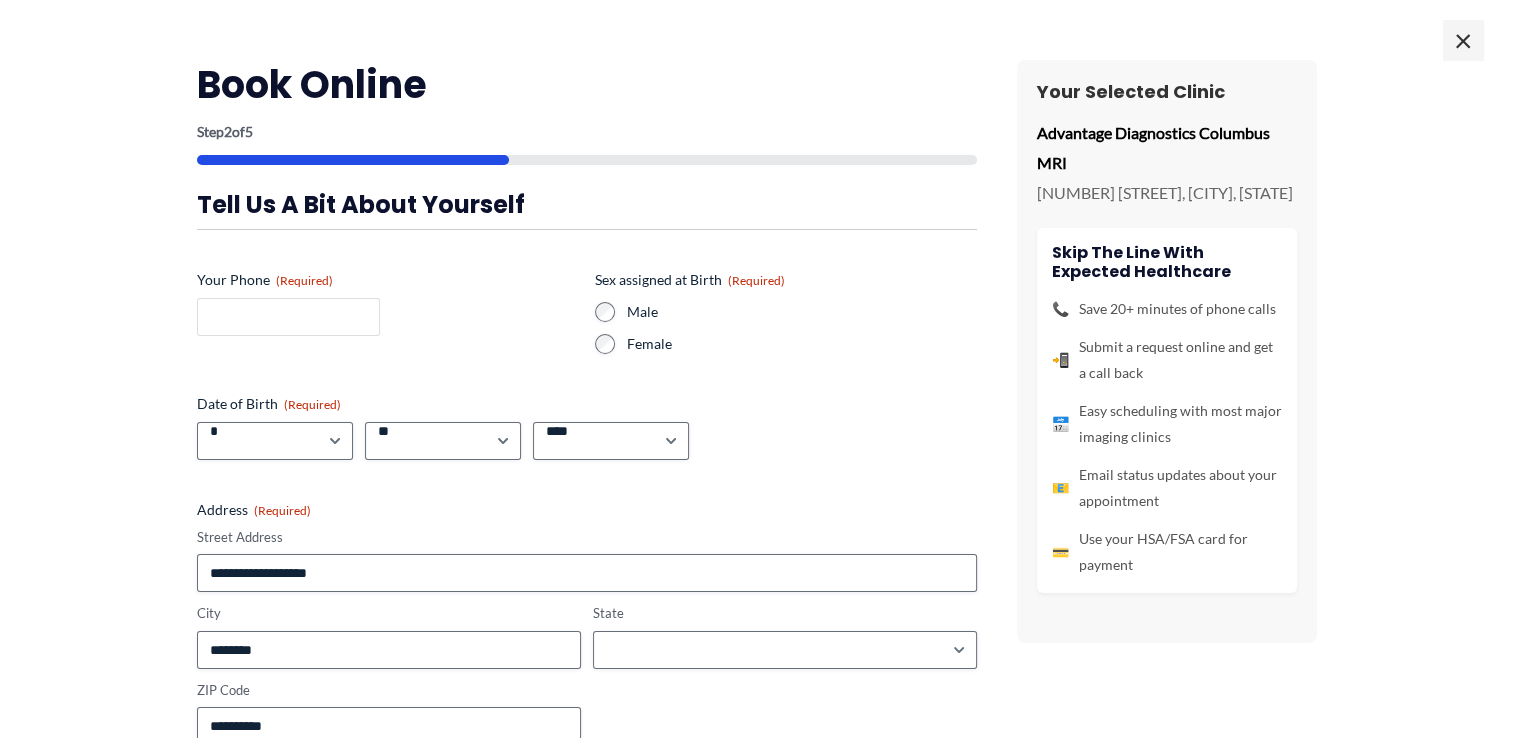 type on "**********" 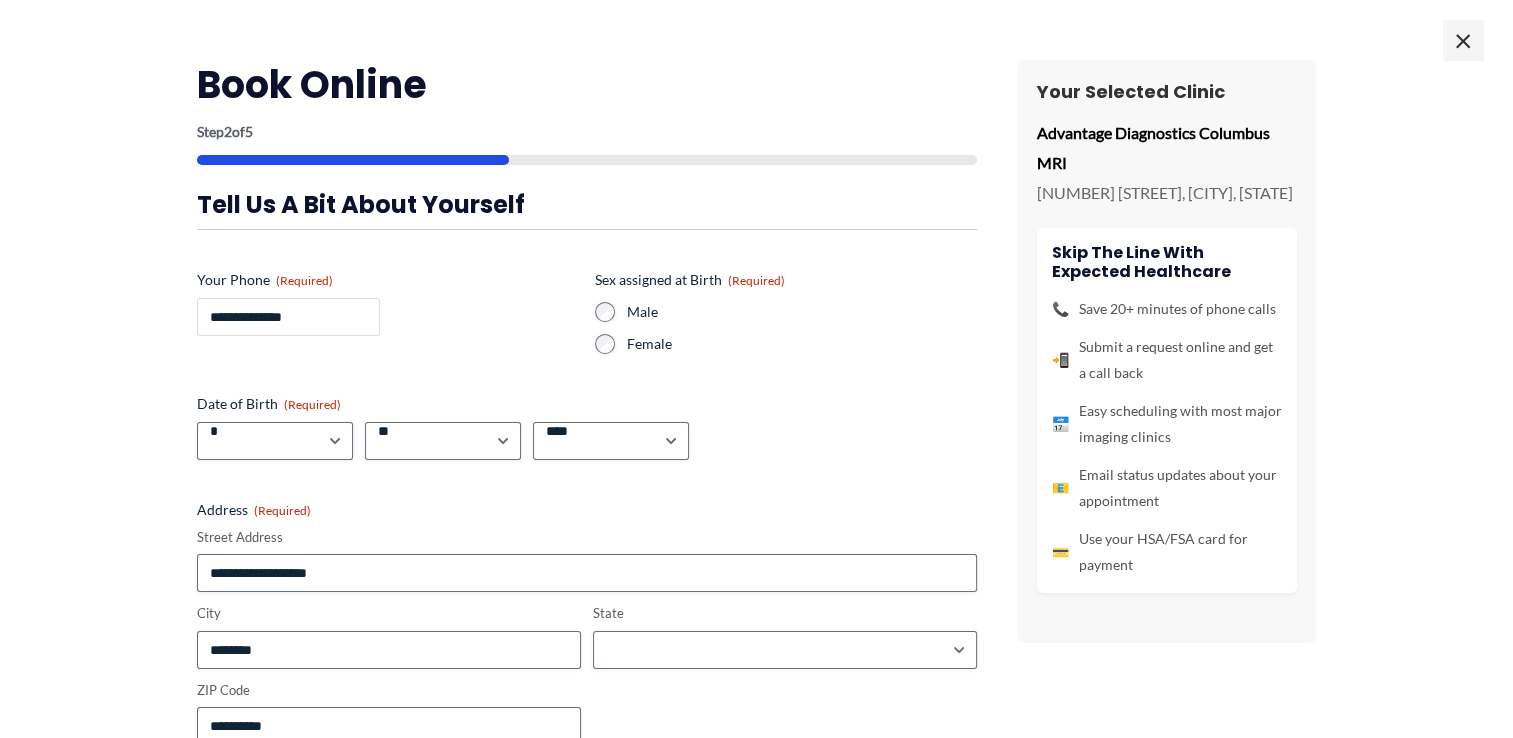 click on "**********" at bounding box center (288, 317) 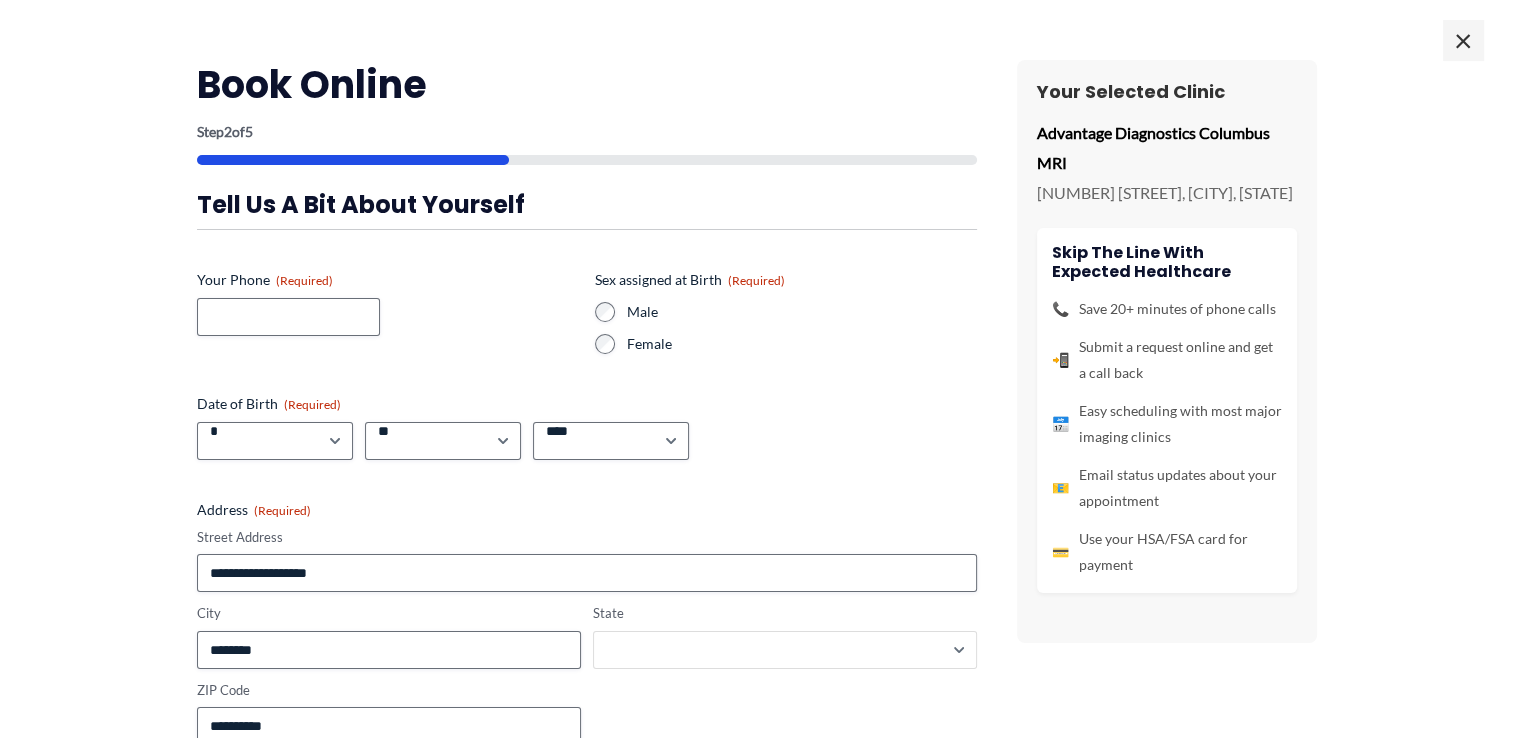 select on "*******" 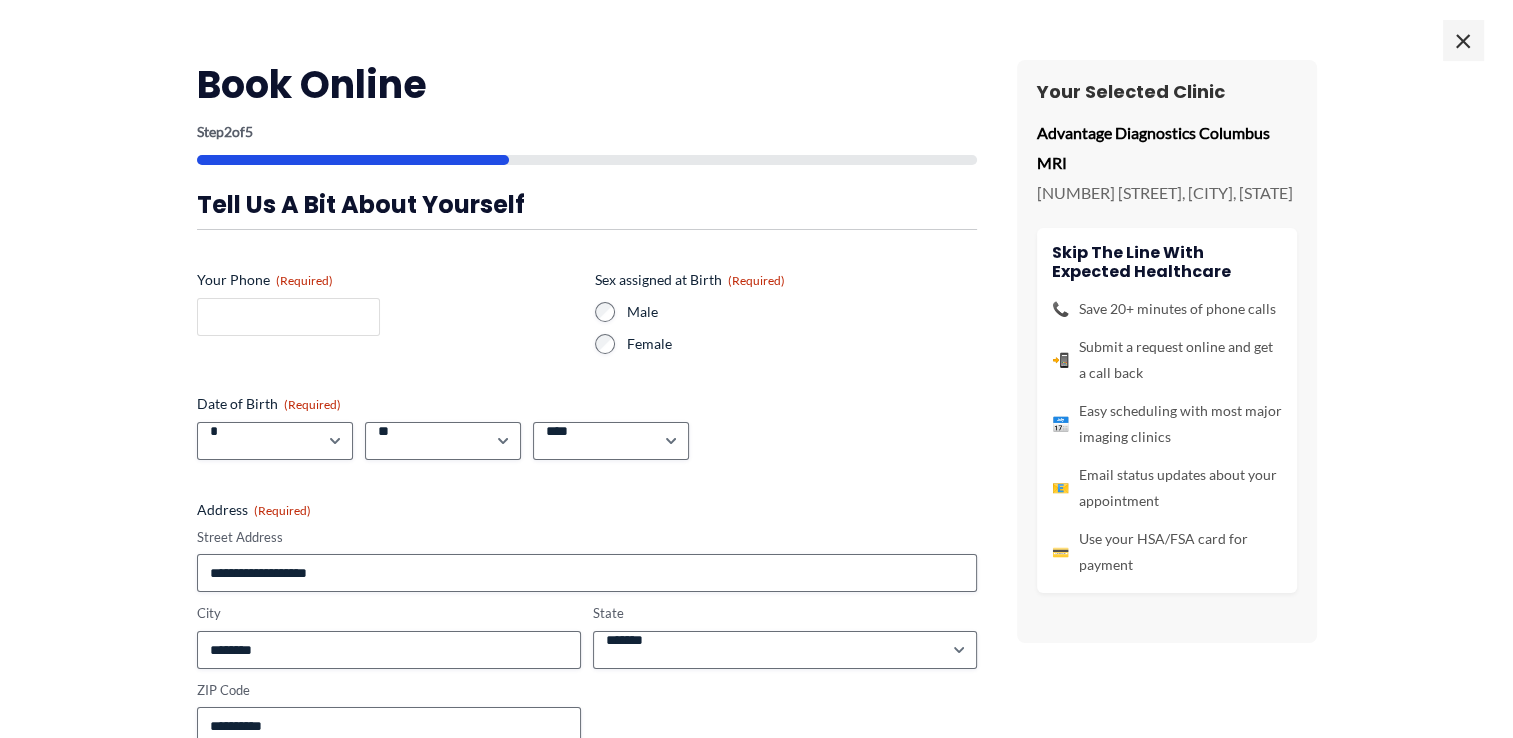 type on "**********" 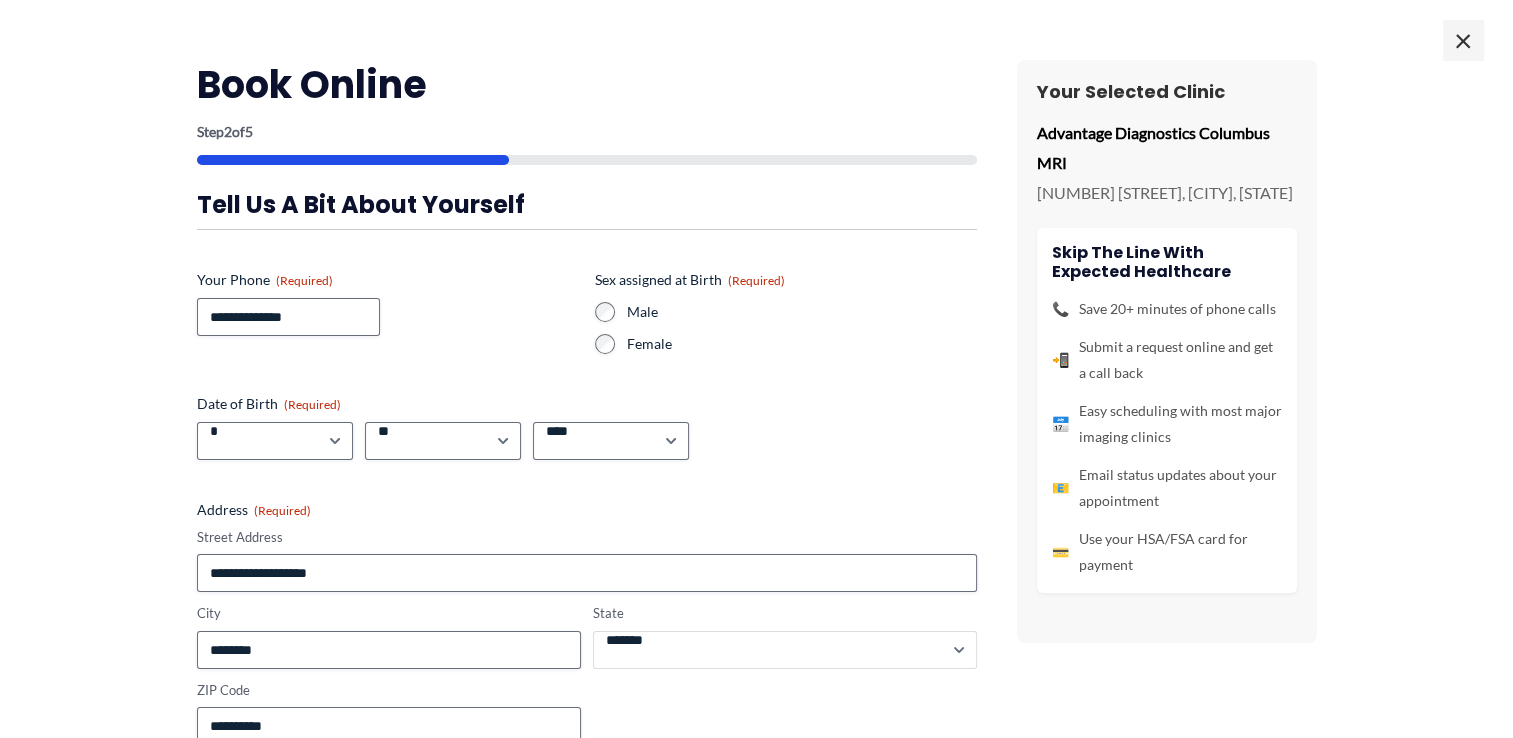 type 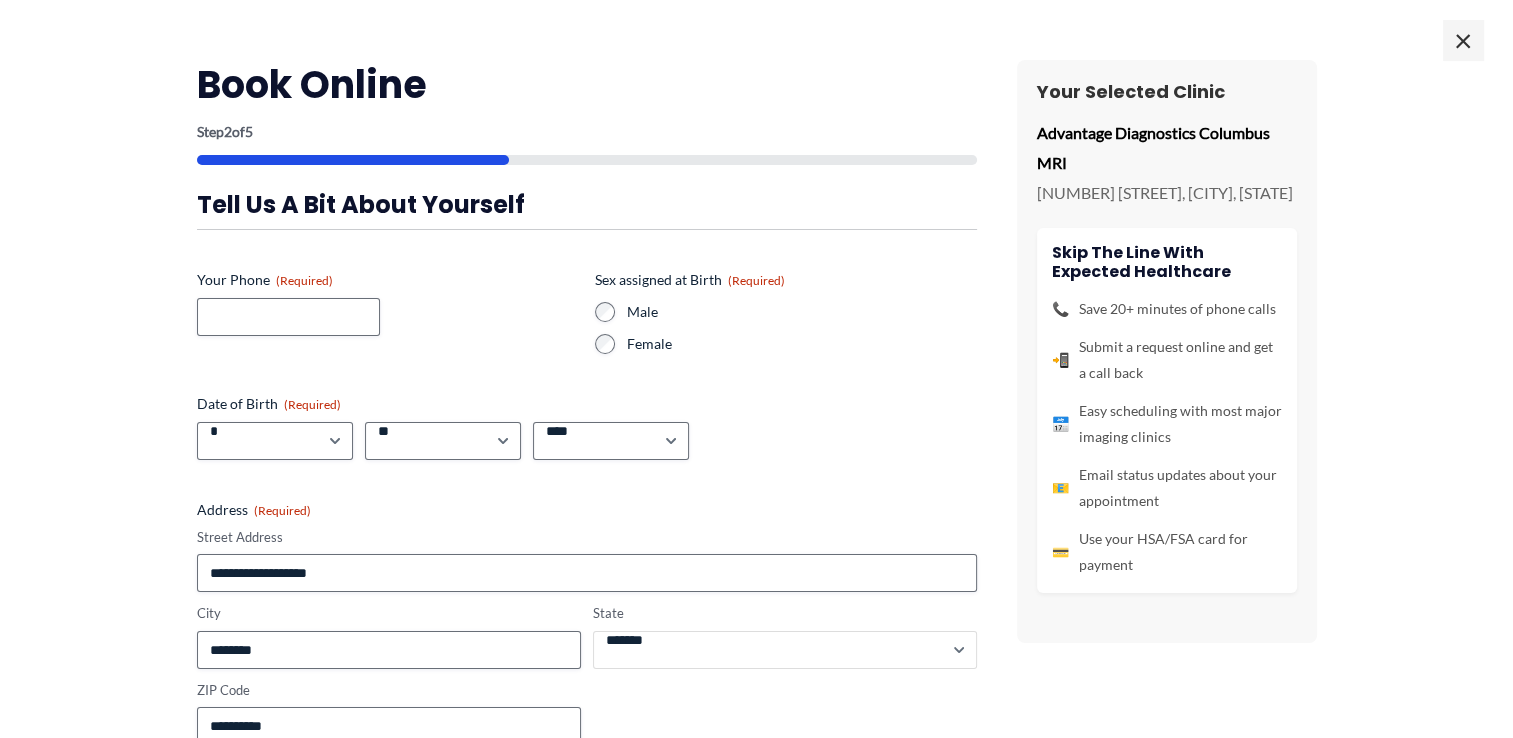 click on "**********" at bounding box center [785, 650] 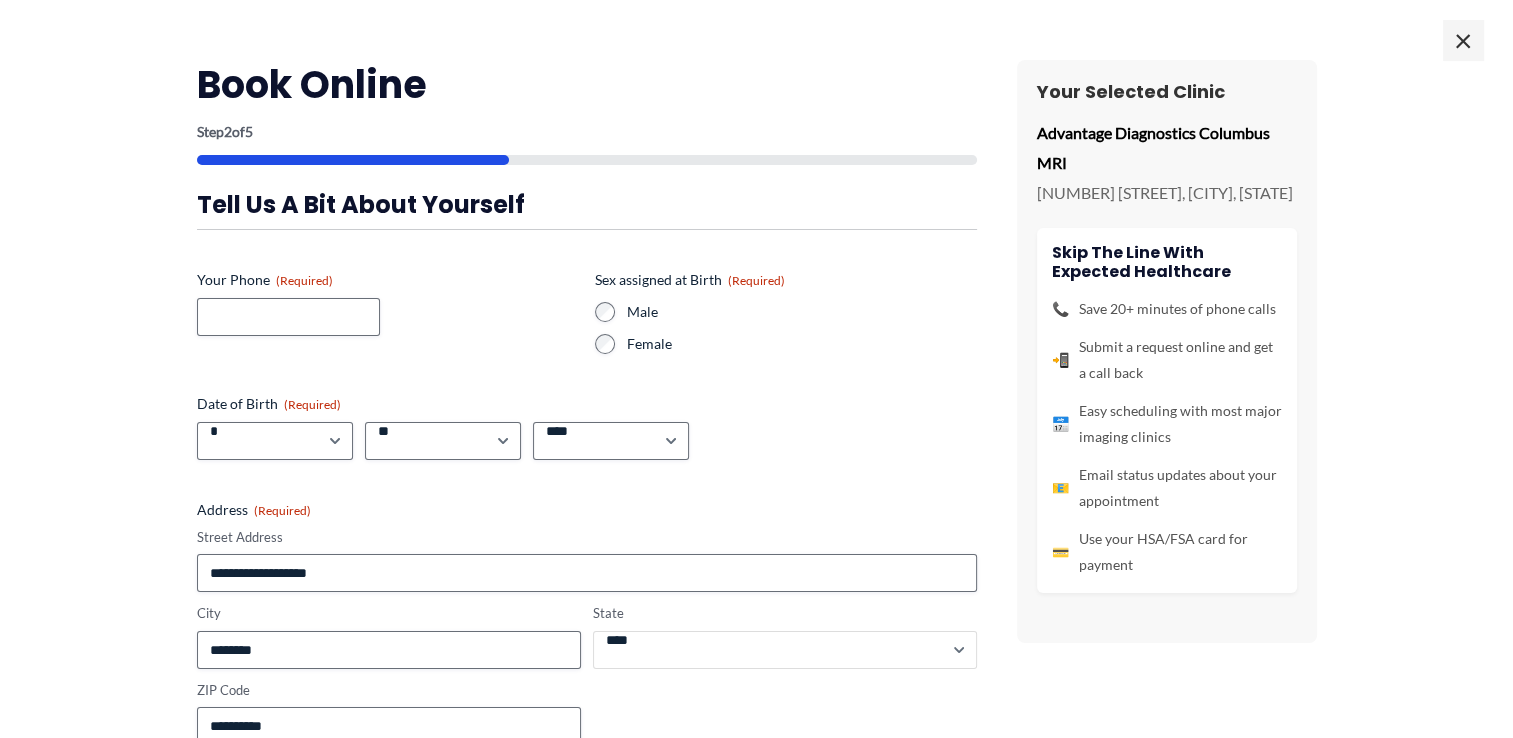 click on "**********" at bounding box center [785, 650] 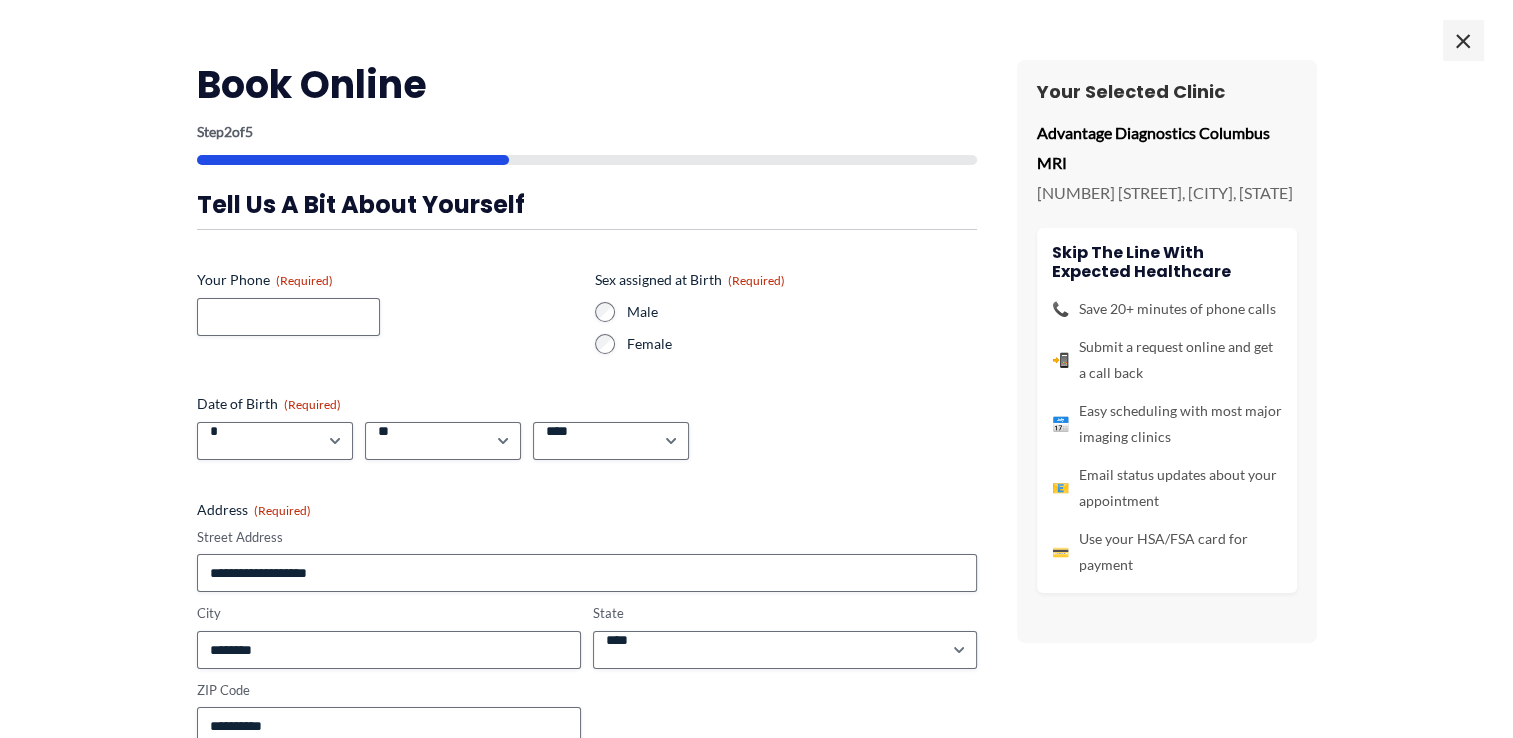 click on "Male
Female" at bounding box center (786, 328) 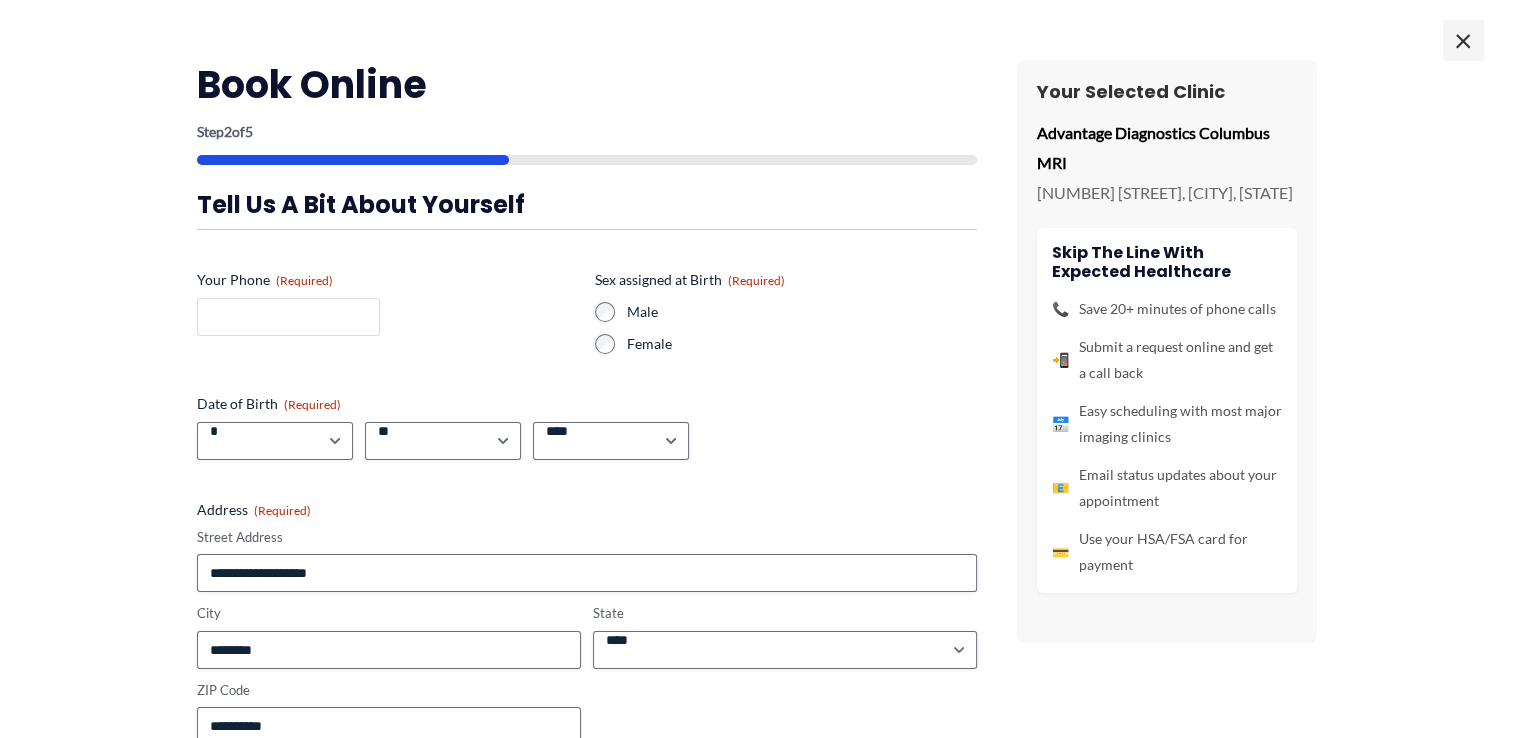type on "**********" 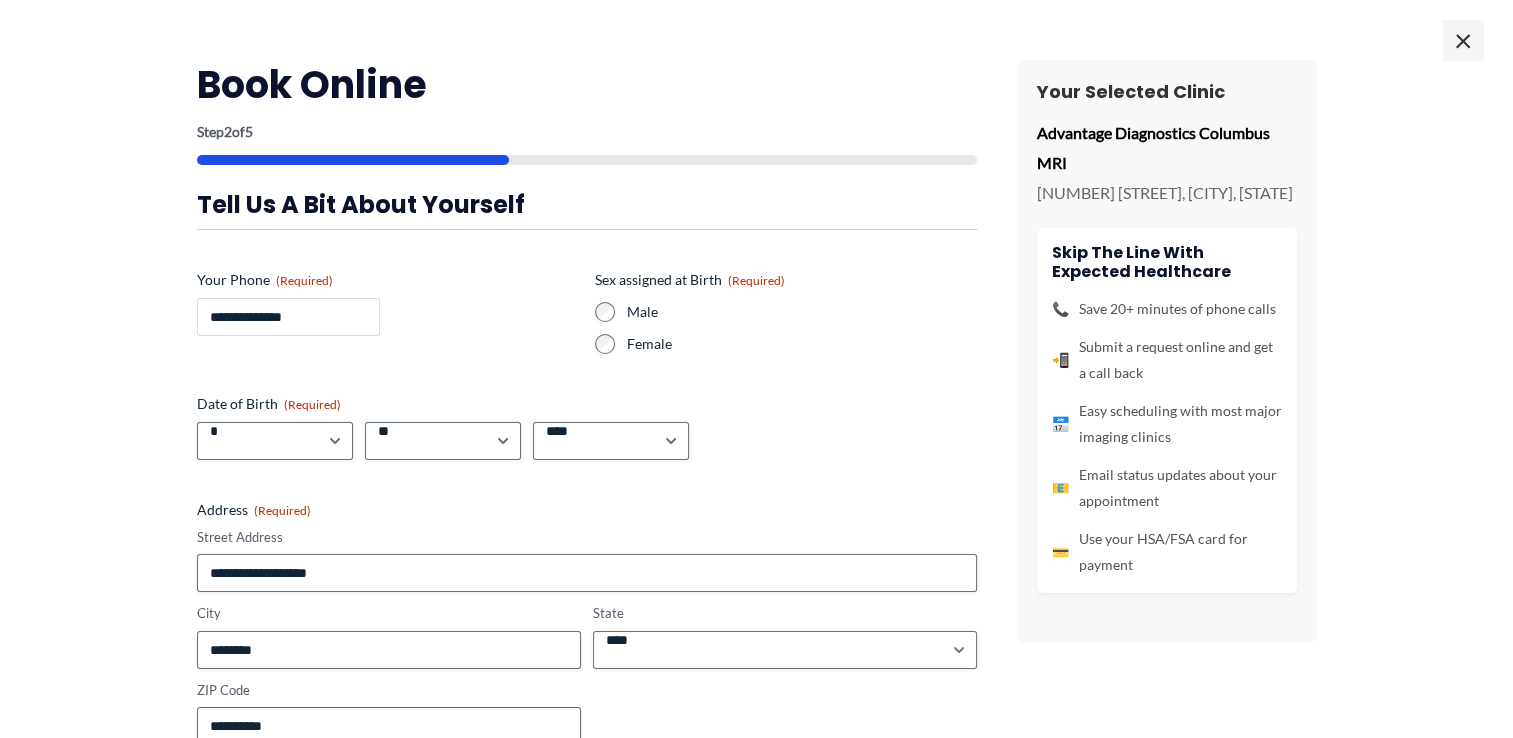 click on "**********" at bounding box center [288, 317] 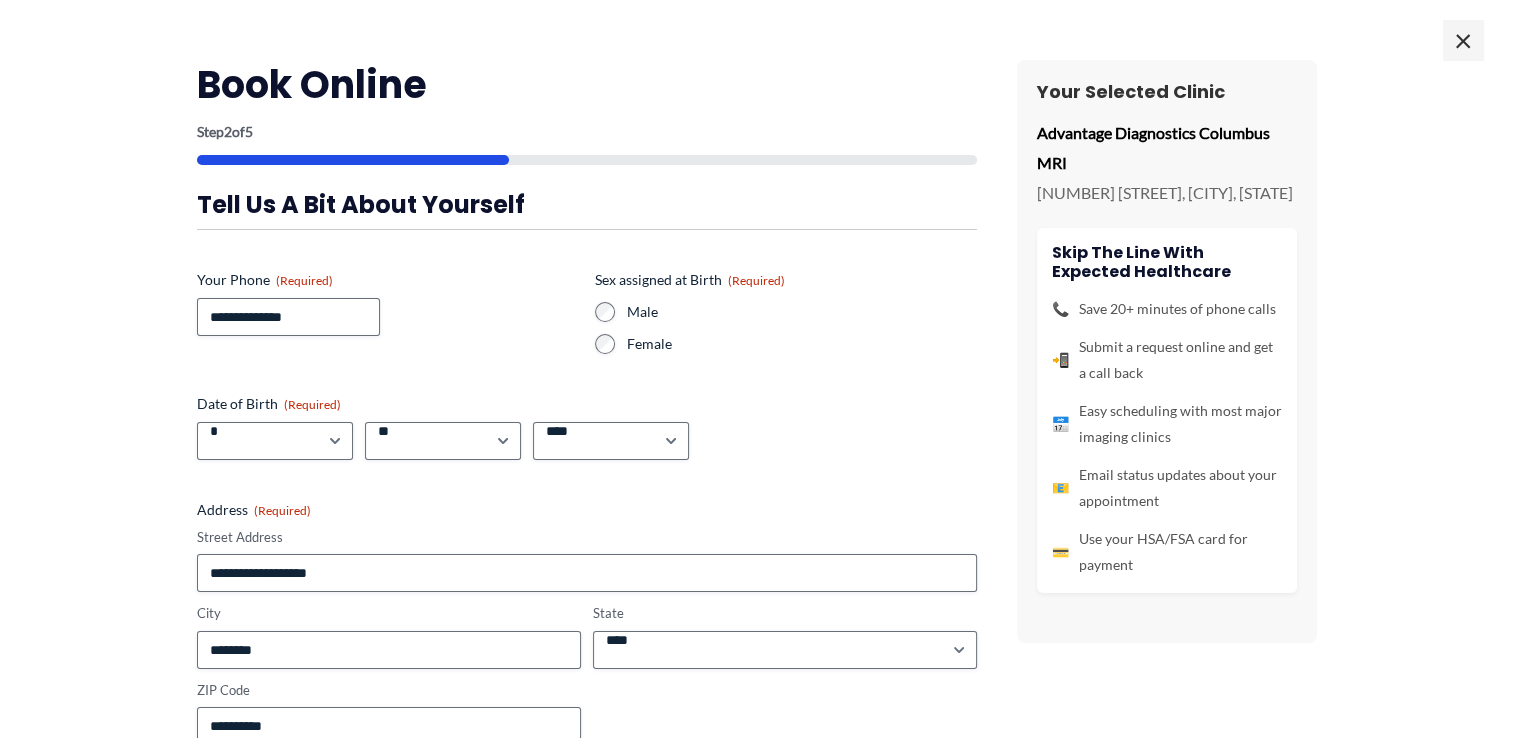 click on "Month ***** * * * * * * * * * ** ** ** Day *** * * * * * * * * * ** ** ** ** ** ** ** ** ** ** ** ** ** ** ** ** ** ** ** ** ** Year **** **** **** **** **** **** **** **** **** **** **** **** **** **** **** **** **** **** **** **** **** **** **** **** **** **** **** **** **** **** **** **** **** **** **** **** **** **** **** **** **** **** **** **** **** **** **** **** **** **** **** **** **** **** **** **** **** **** **** **** **** **** **** **** **** **** **** **** **** **** **** **** **** **** **** **** **** **** **** **** **** **** **** **** **** **** **** **** **** **** **** **** **** **** **** **** **** **** **** **** **** **** **** **** **** **** **** ****" at bounding box center [587, 441] 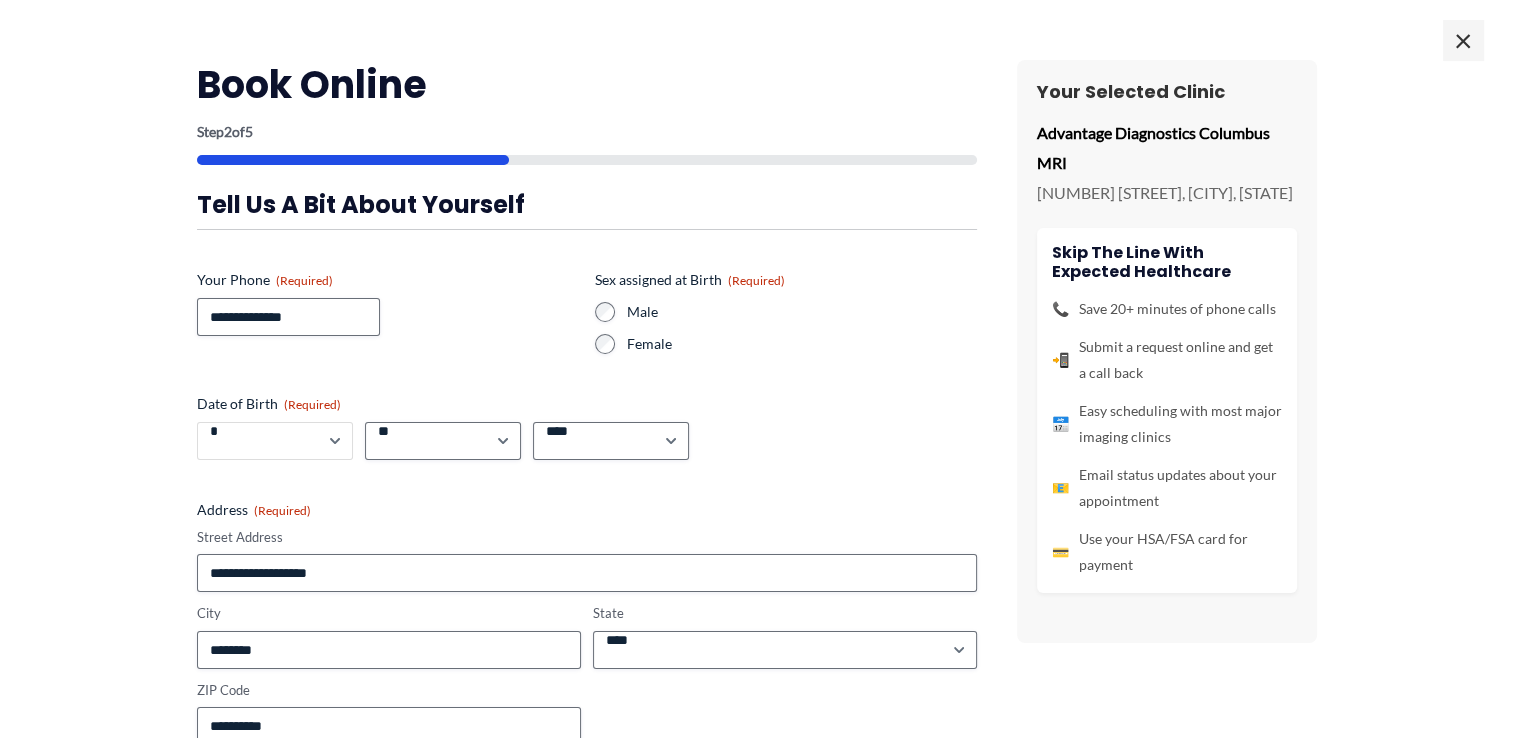 click on "***** * * * * * * * * * ** ** **" at bounding box center [275, 441] 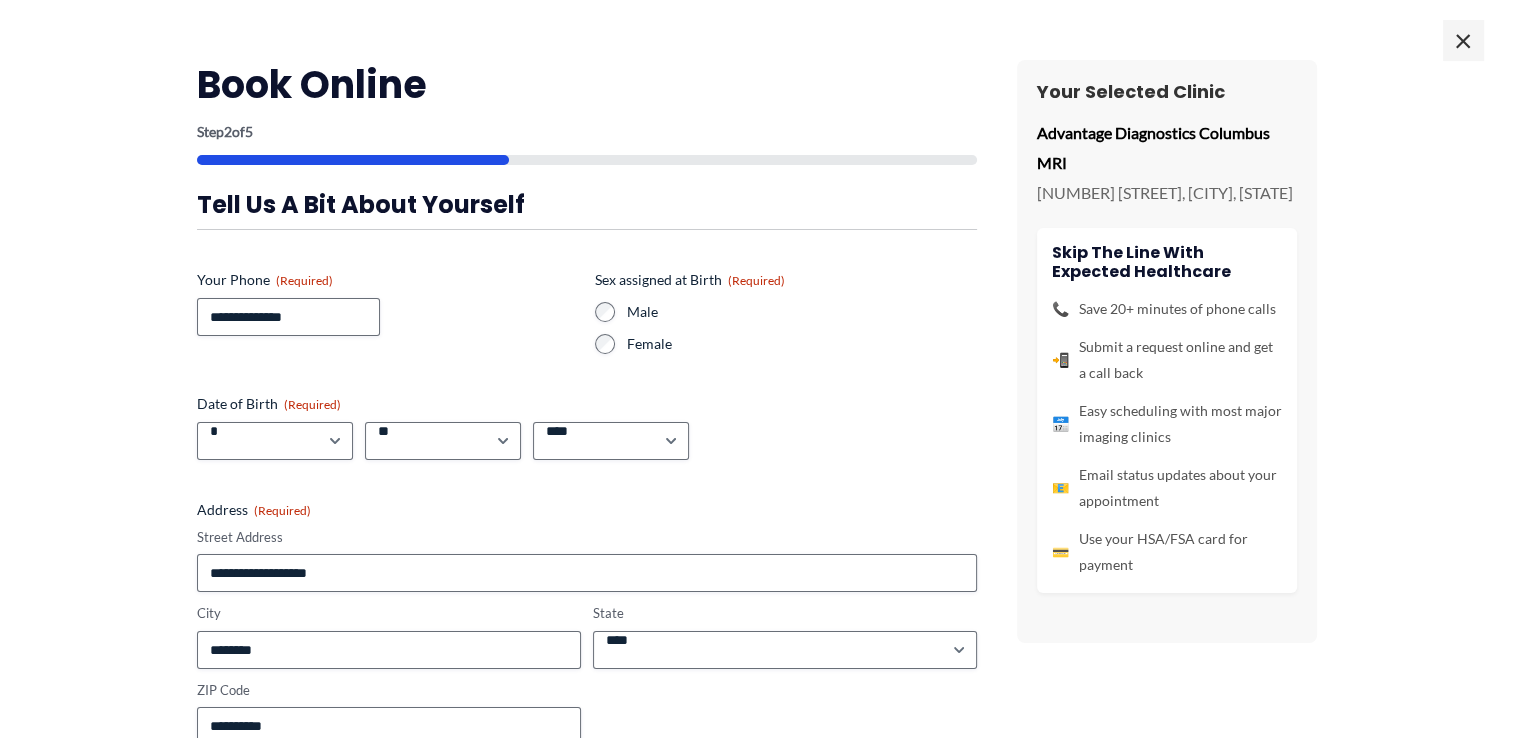 click on "**********" at bounding box center [587, 623] 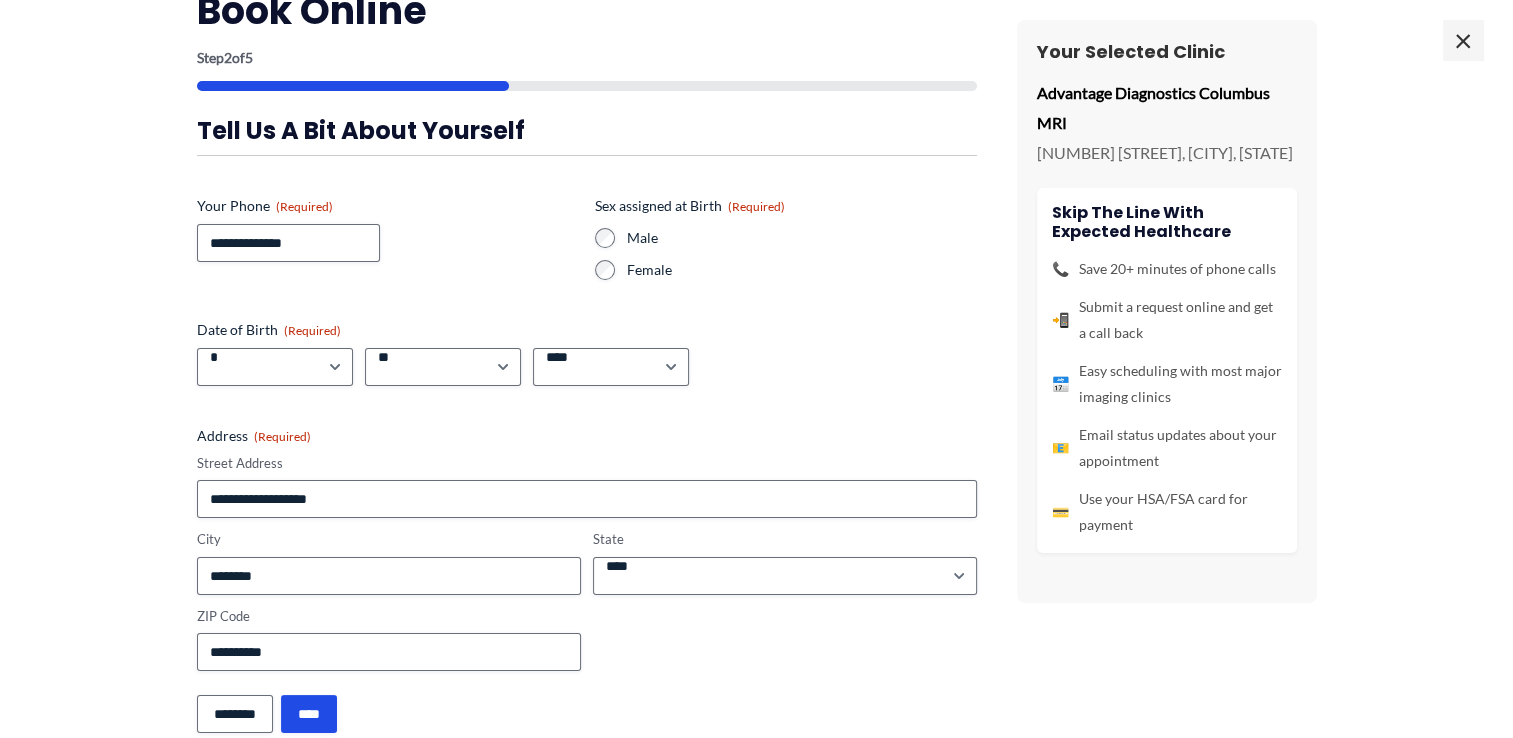scroll, scrollTop: 108, scrollLeft: 0, axis: vertical 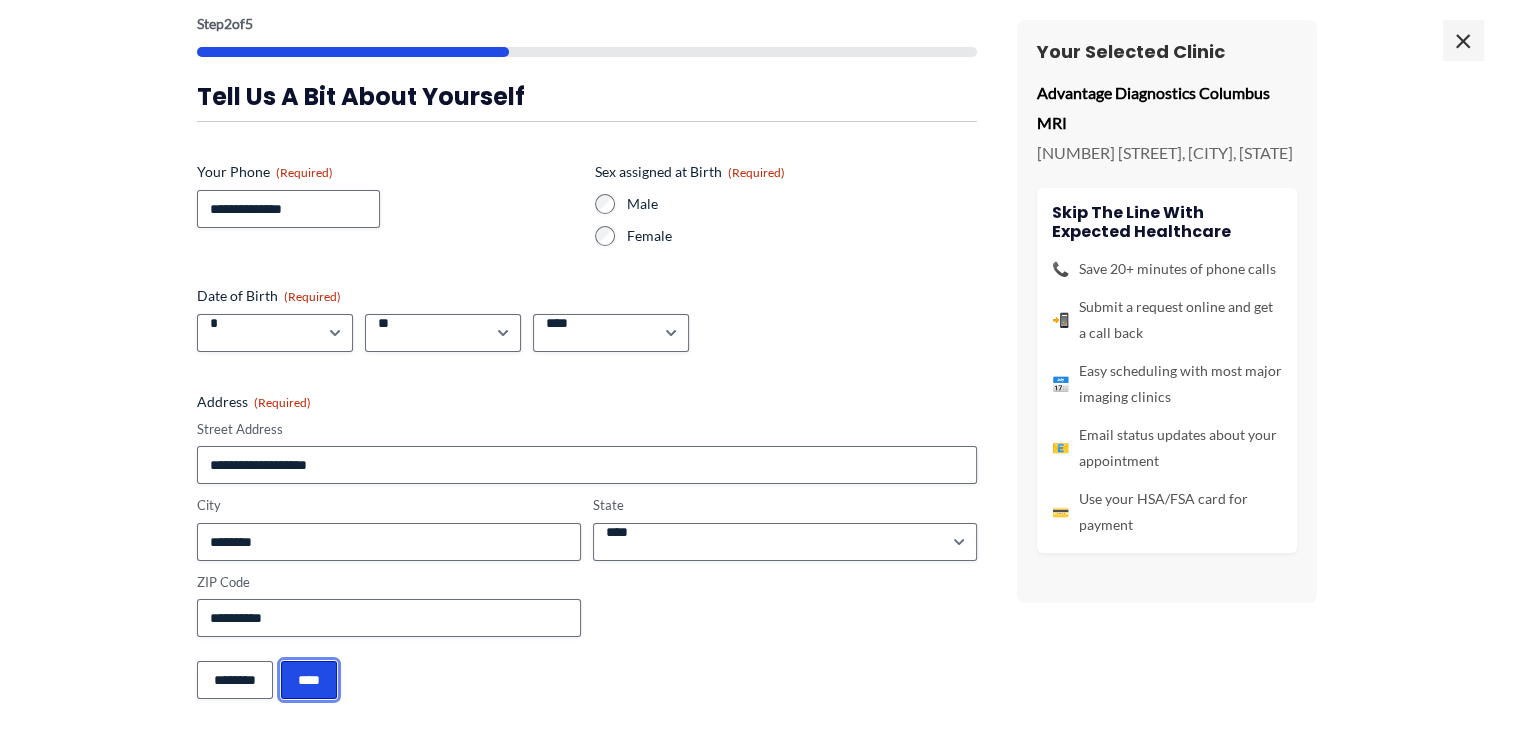 drag, startPoint x: 311, startPoint y: 684, endPoint x: 376, endPoint y: 682, distance: 65.03076 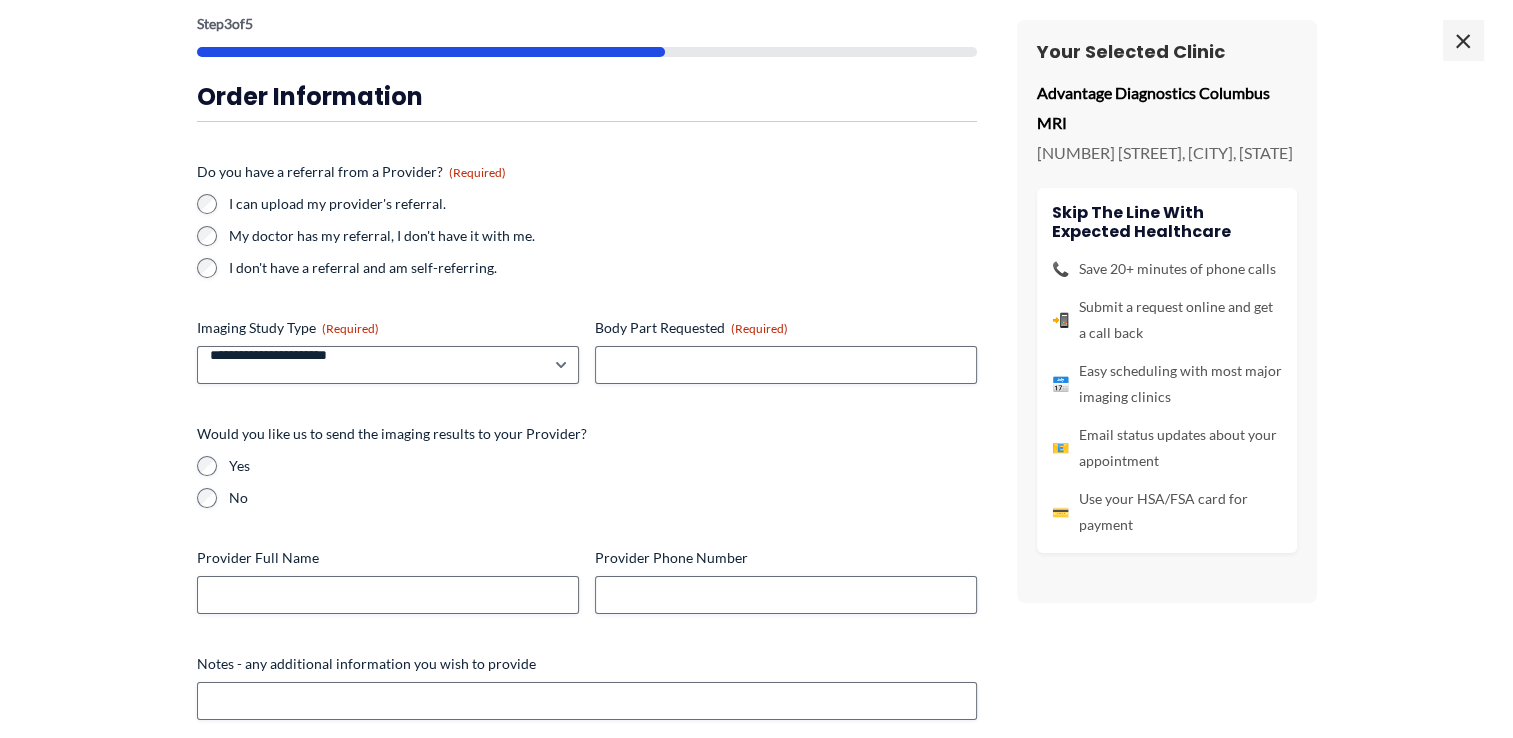 scroll, scrollTop: 0, scrollLeft: 0, axis: both 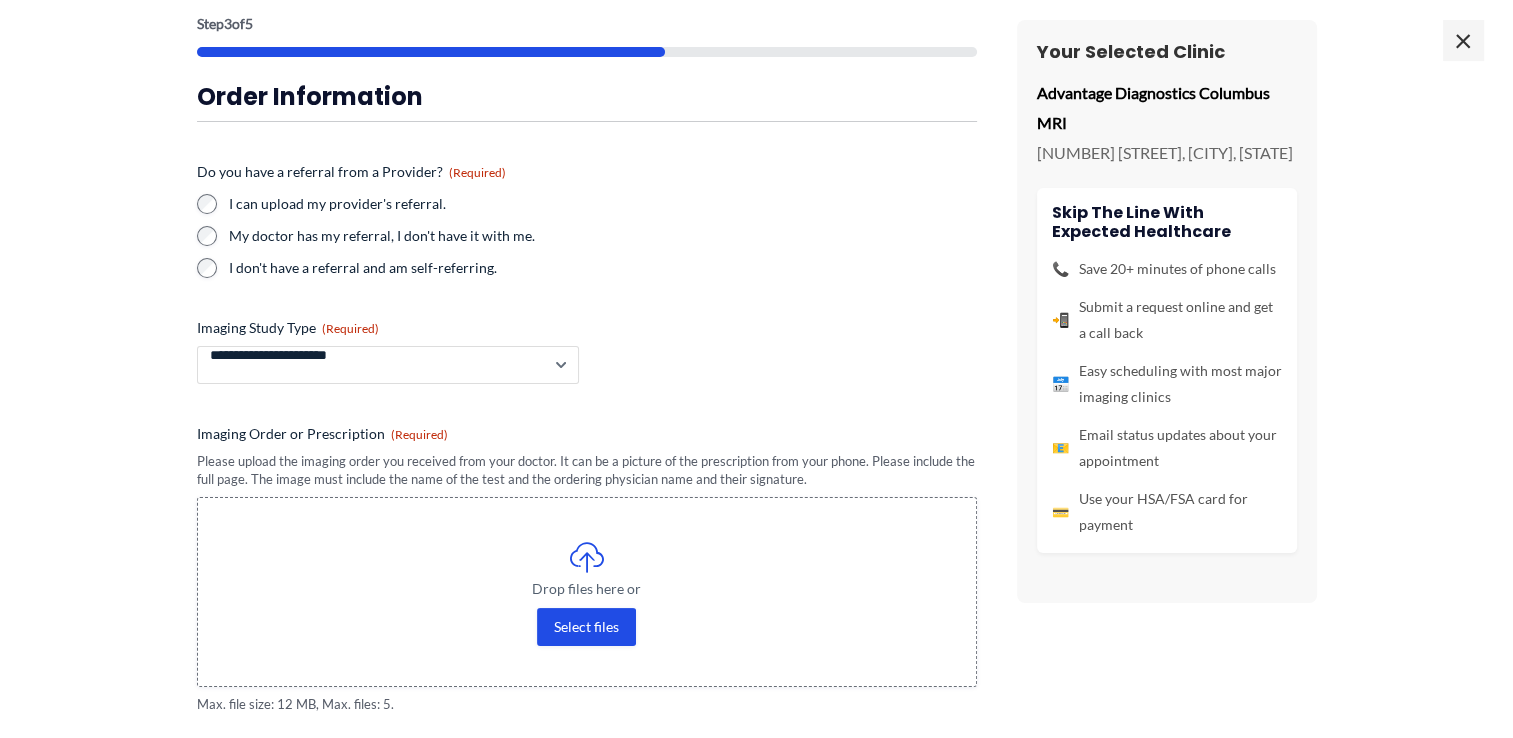 click on "**********" at bounding box center [388, 365] 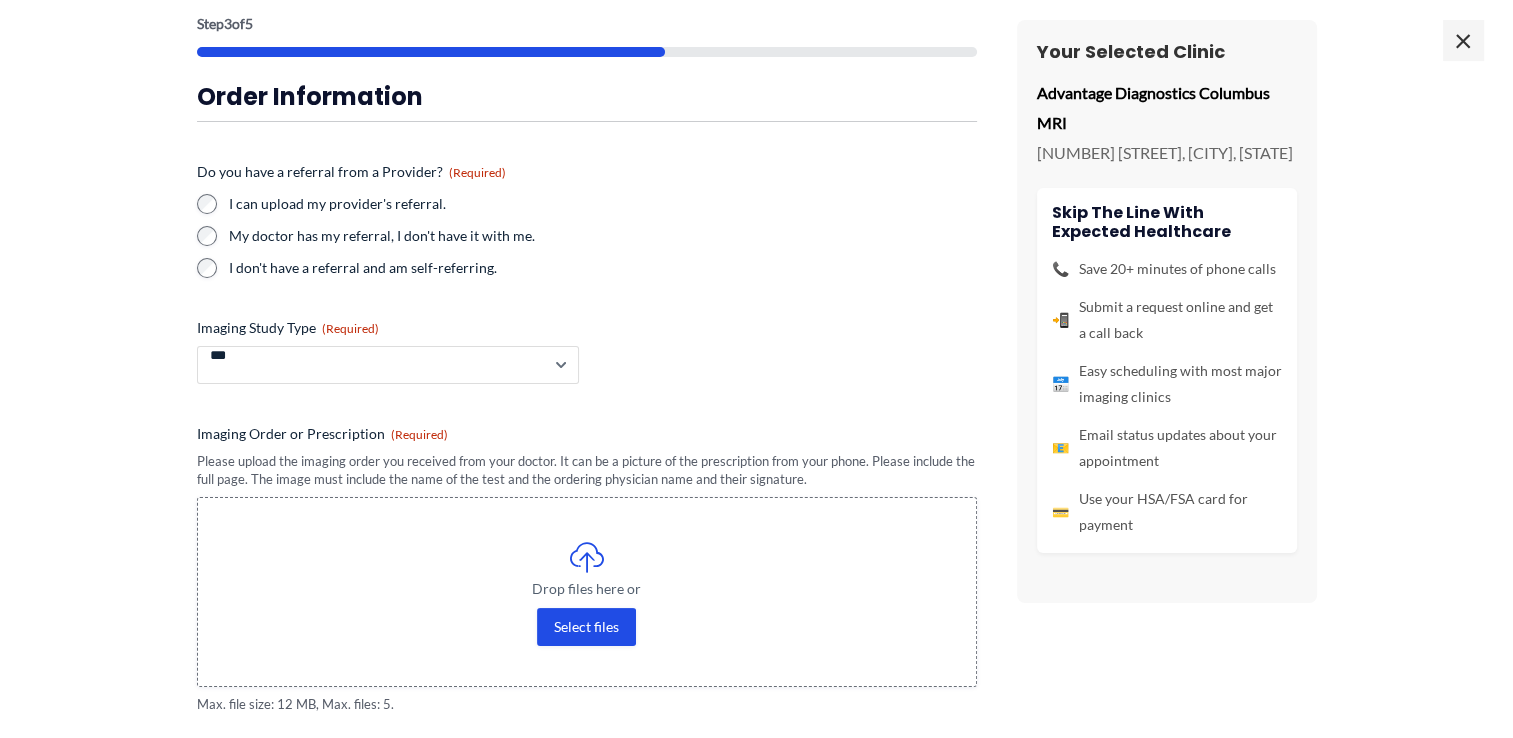 click on "**********" at bounding box center [388, 365] 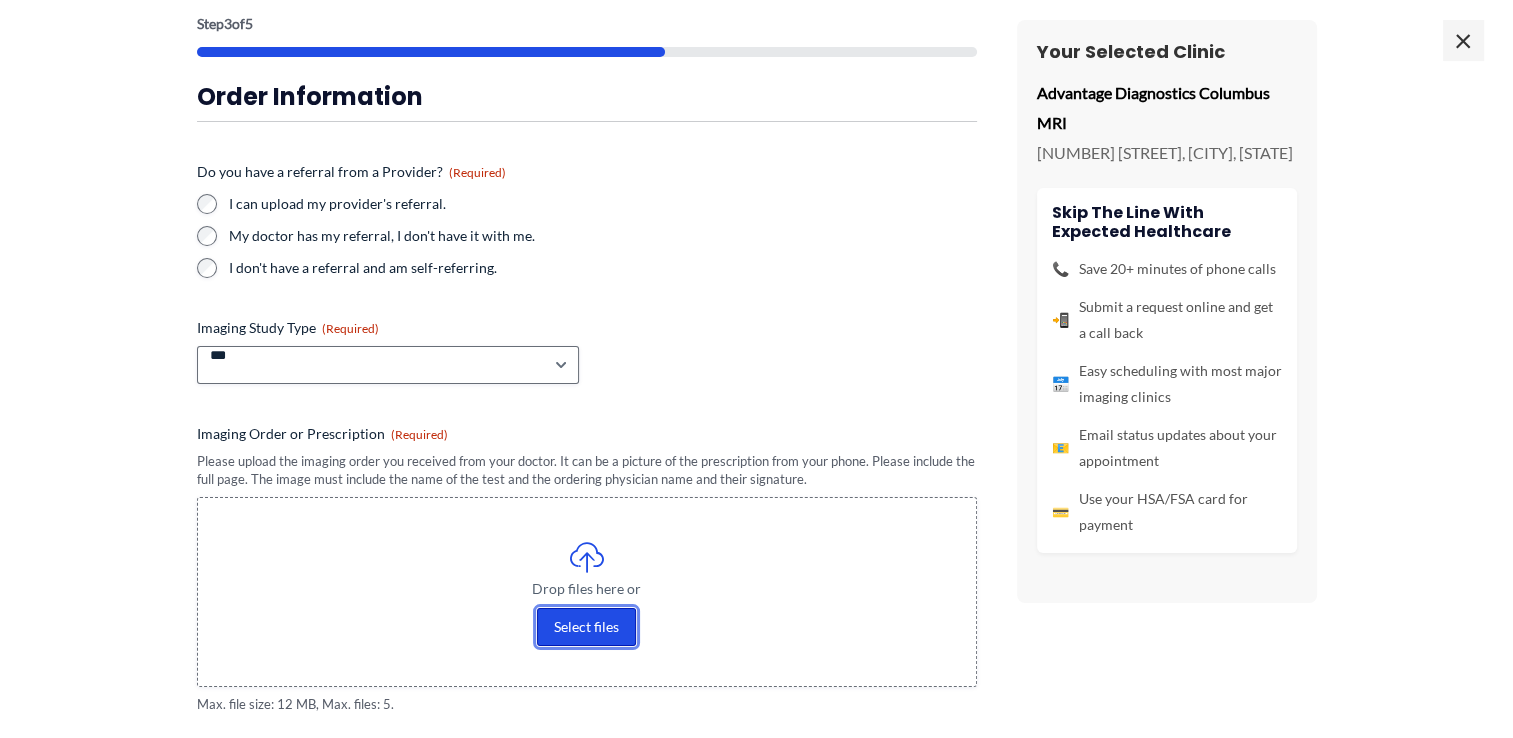 click on "Select files" at bounding box center (586, 627) 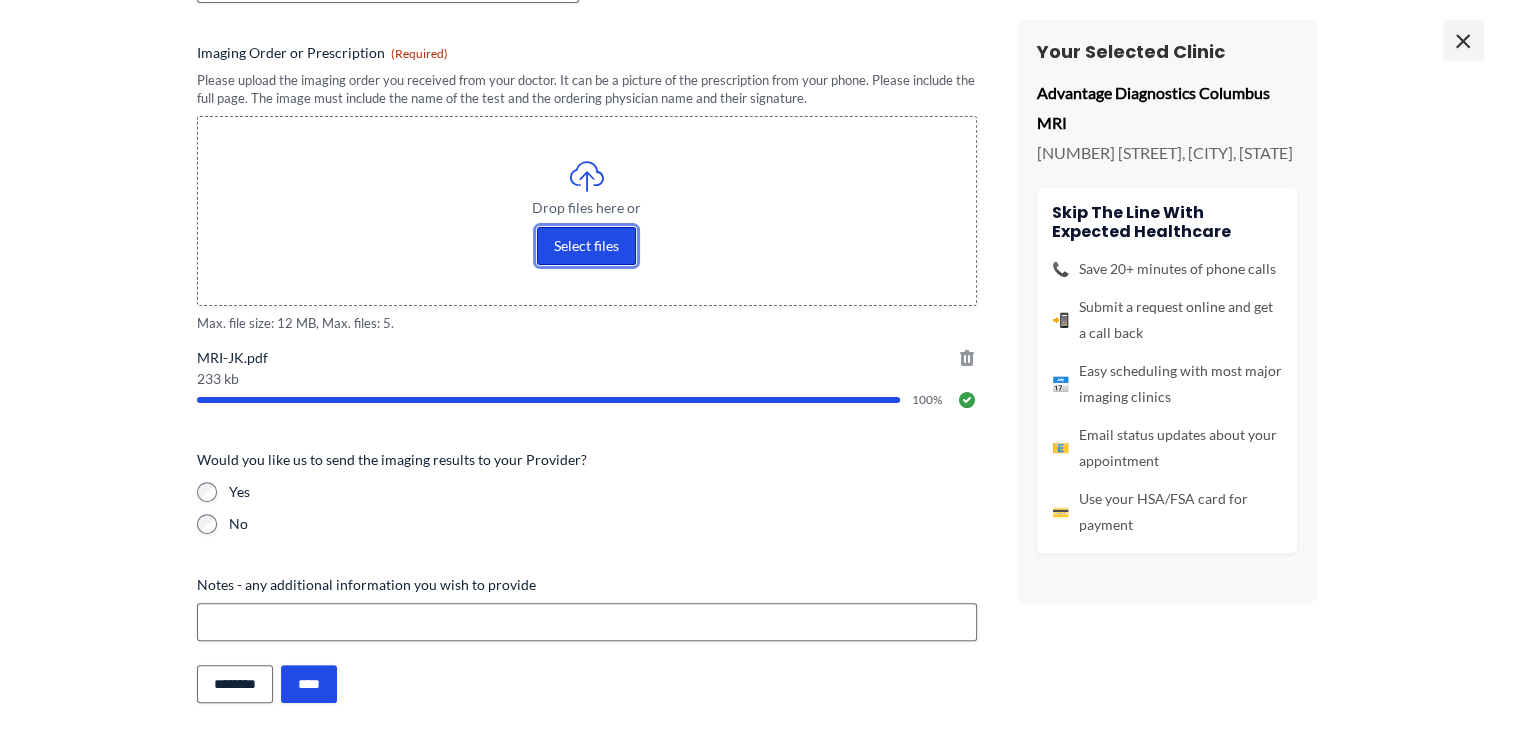 scroll, scrollTop: 492, scrollLeft: 0, axis: vertical 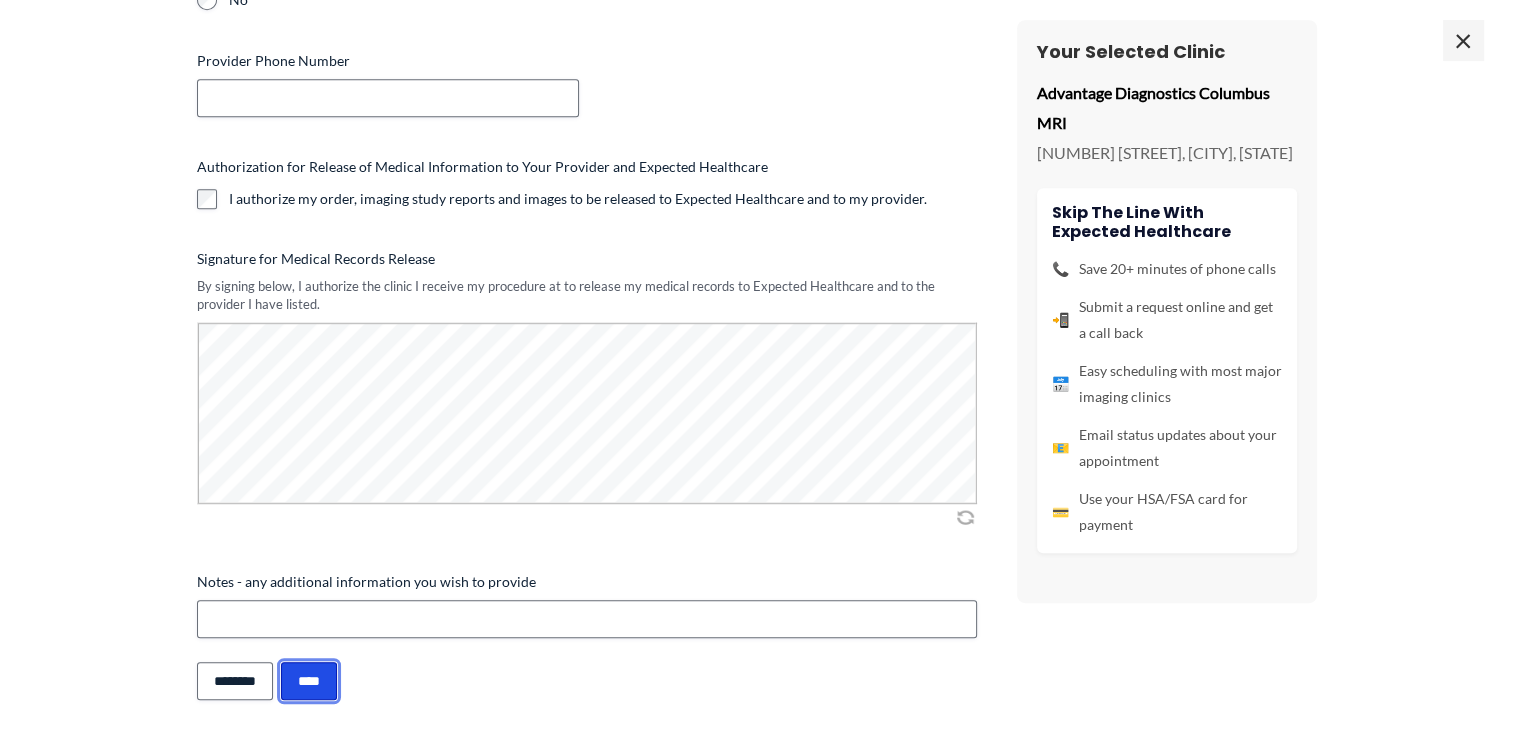 click on "****" at bounding box center [309, 681] 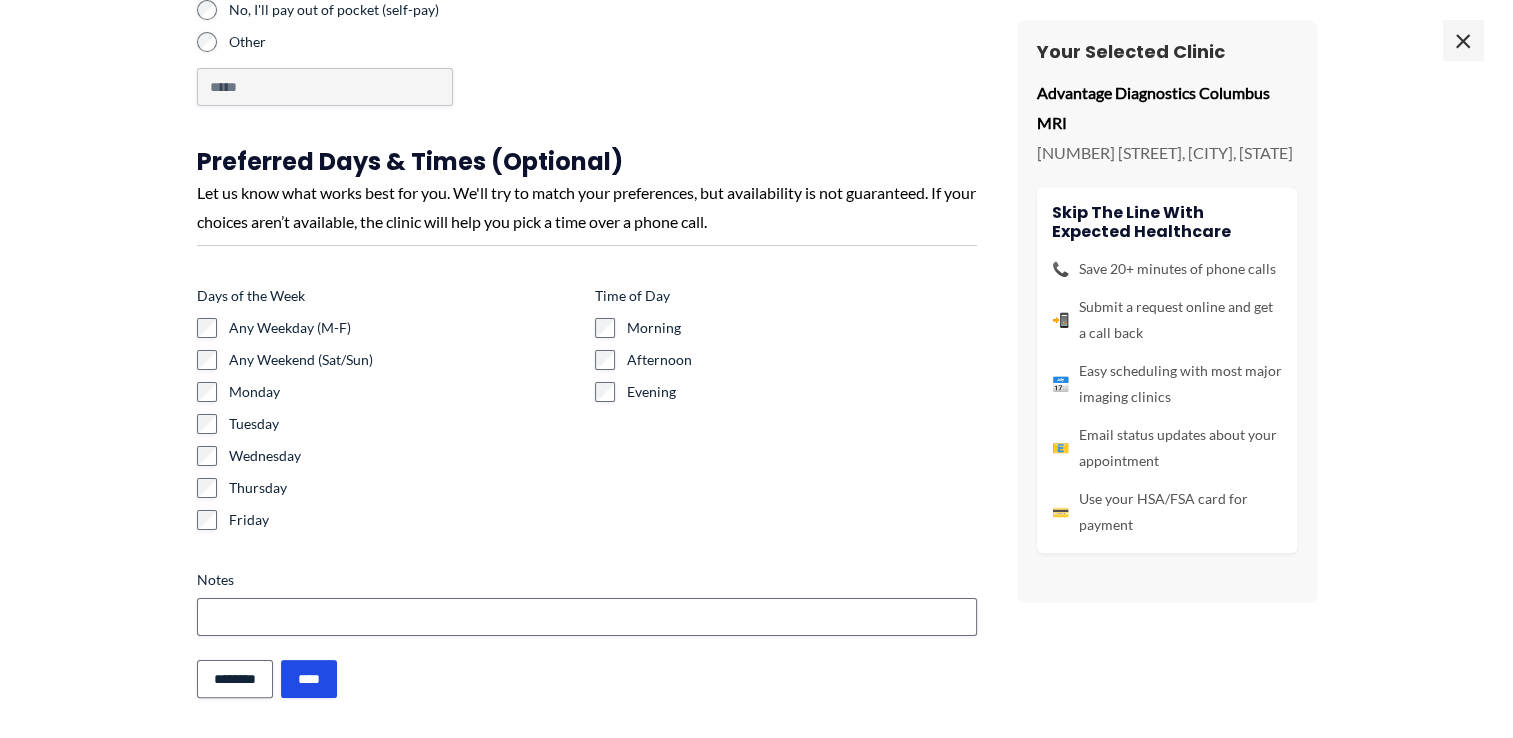 scroll, scrollTop: 0, scrollLeft: 0, axis: both 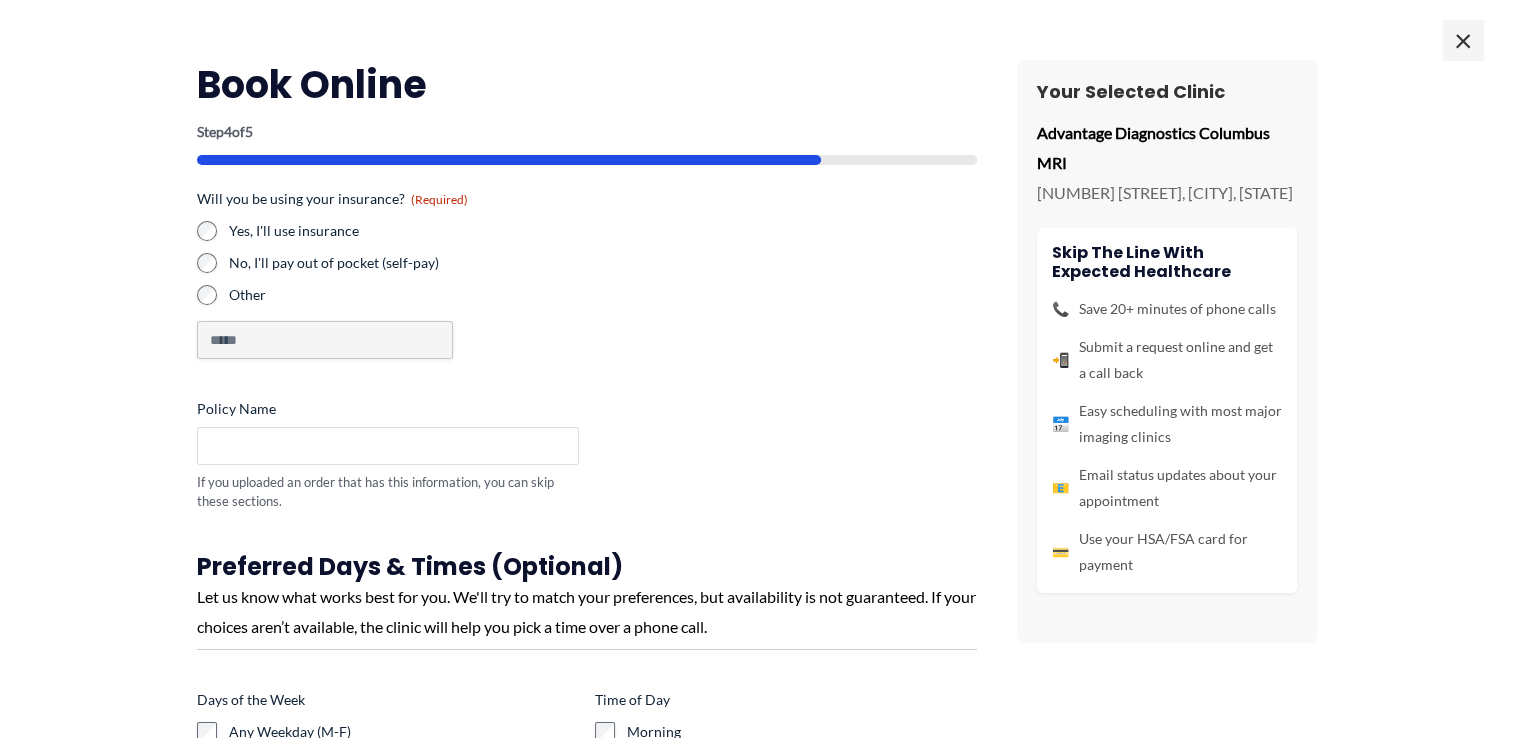 click on "Policy Name" at bounding box center (388, 446) 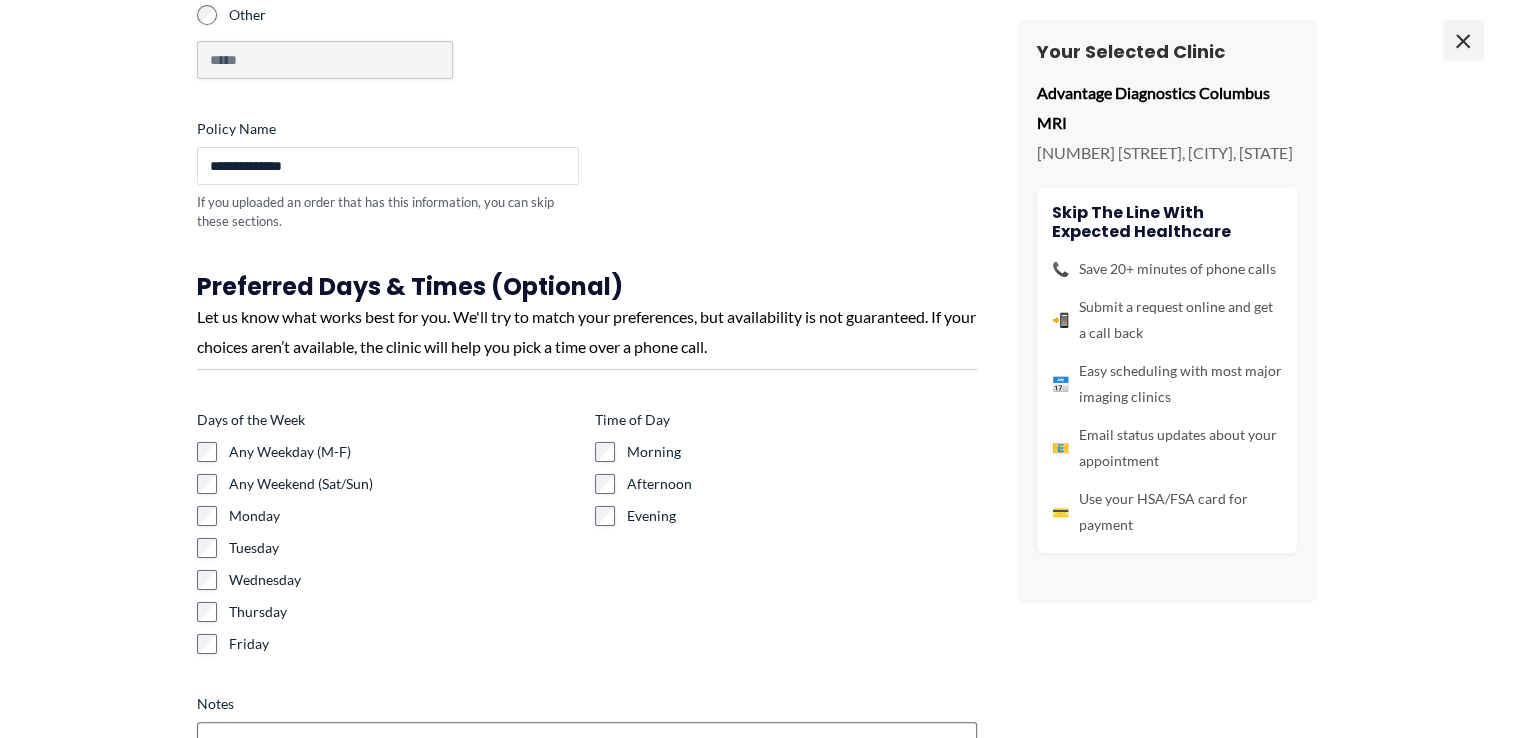 scroll, scrollTop: 300, scrollLeft: 0, axis: vertical 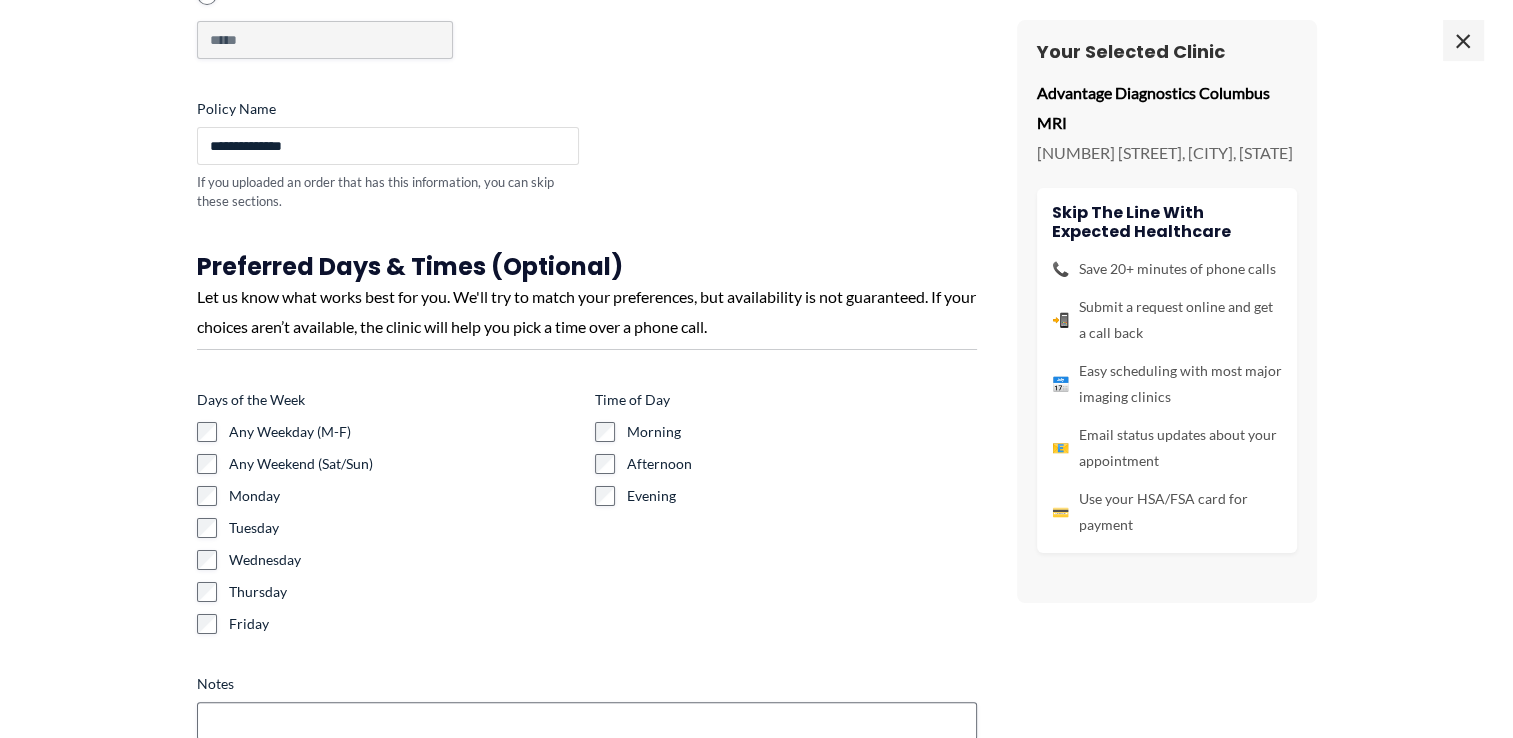 type on "**********" 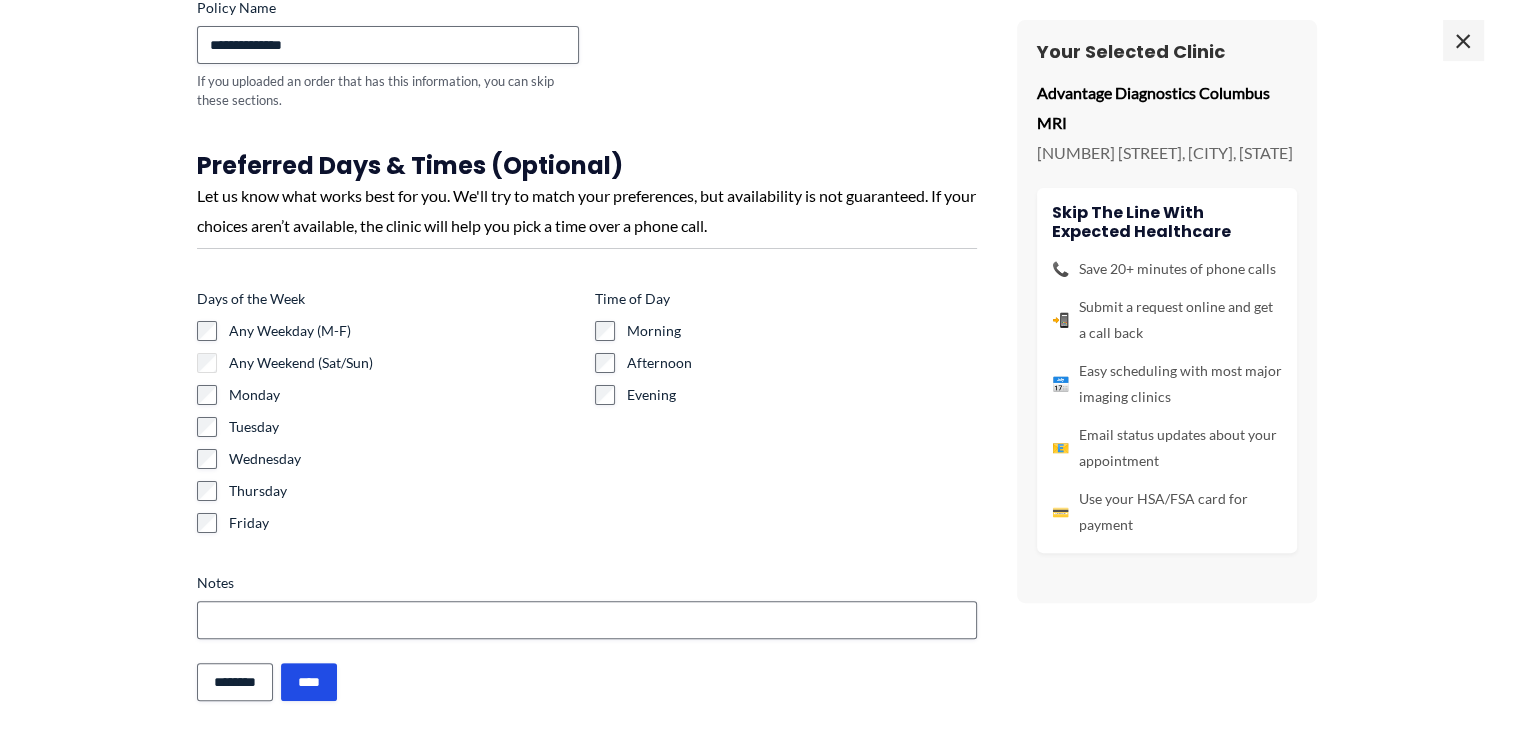 scroll, scrollTop: 404, scrollLeft: 0, axis: vertical 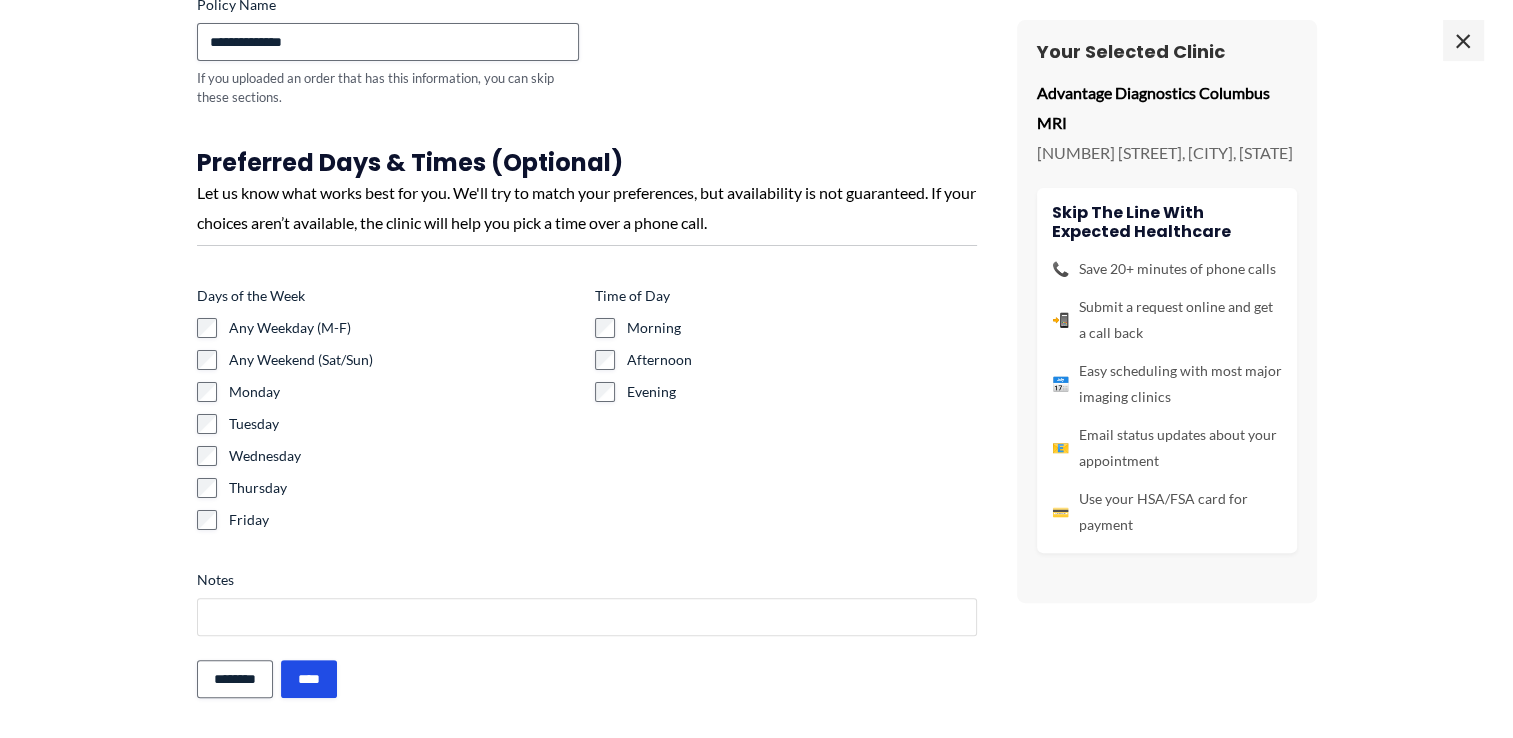 click on "Notes" at bounding box center [587, 617] 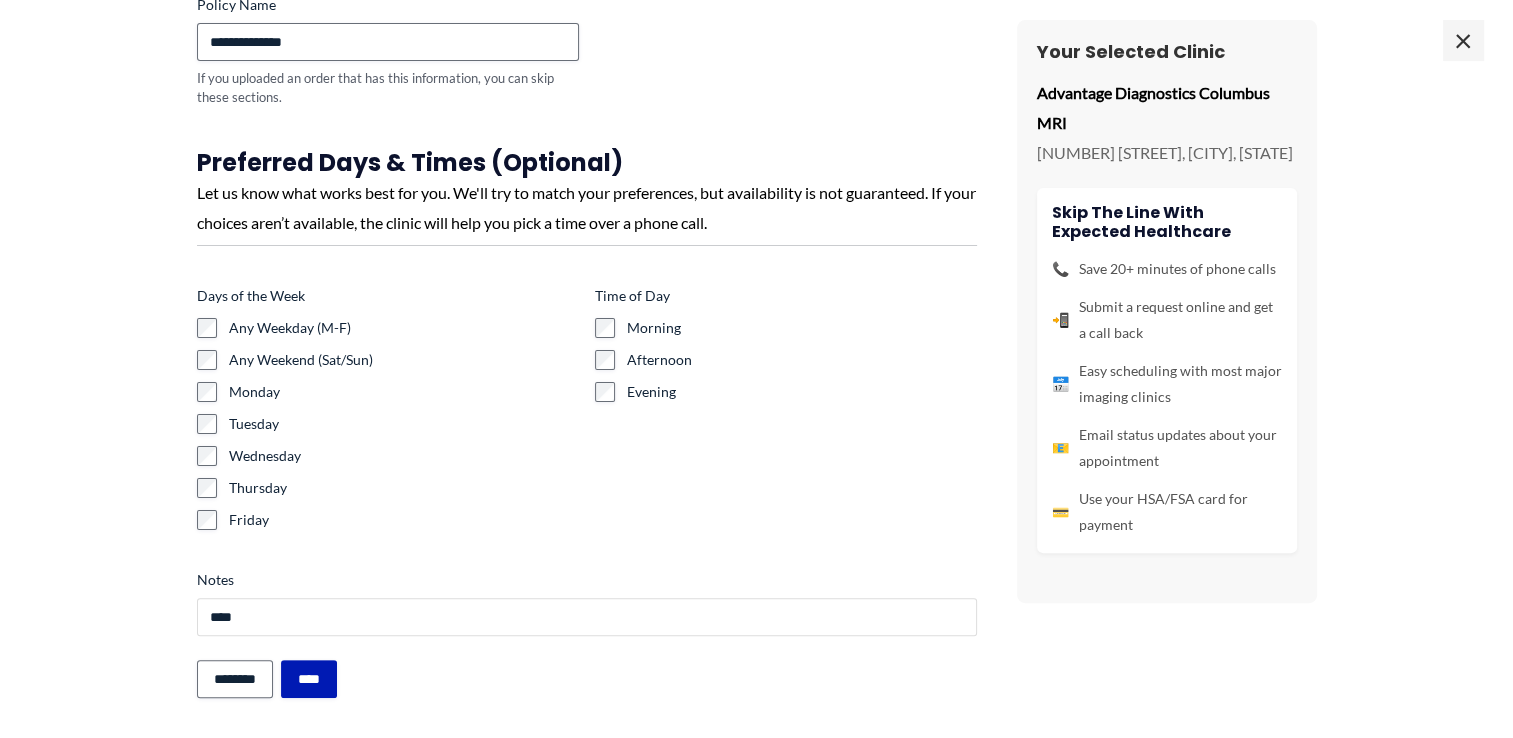 type on "****" 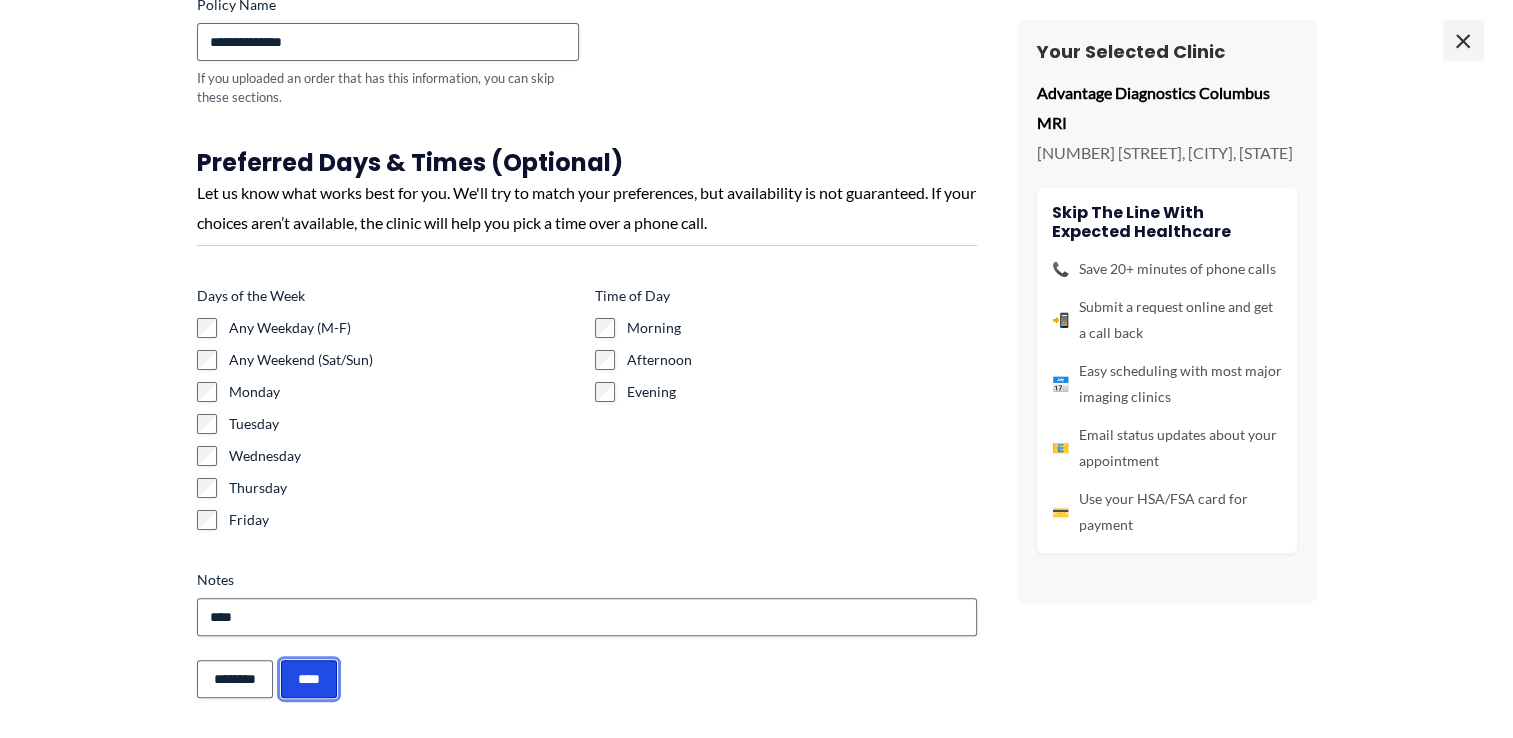 click on "****" at bounding box center [309, 679] 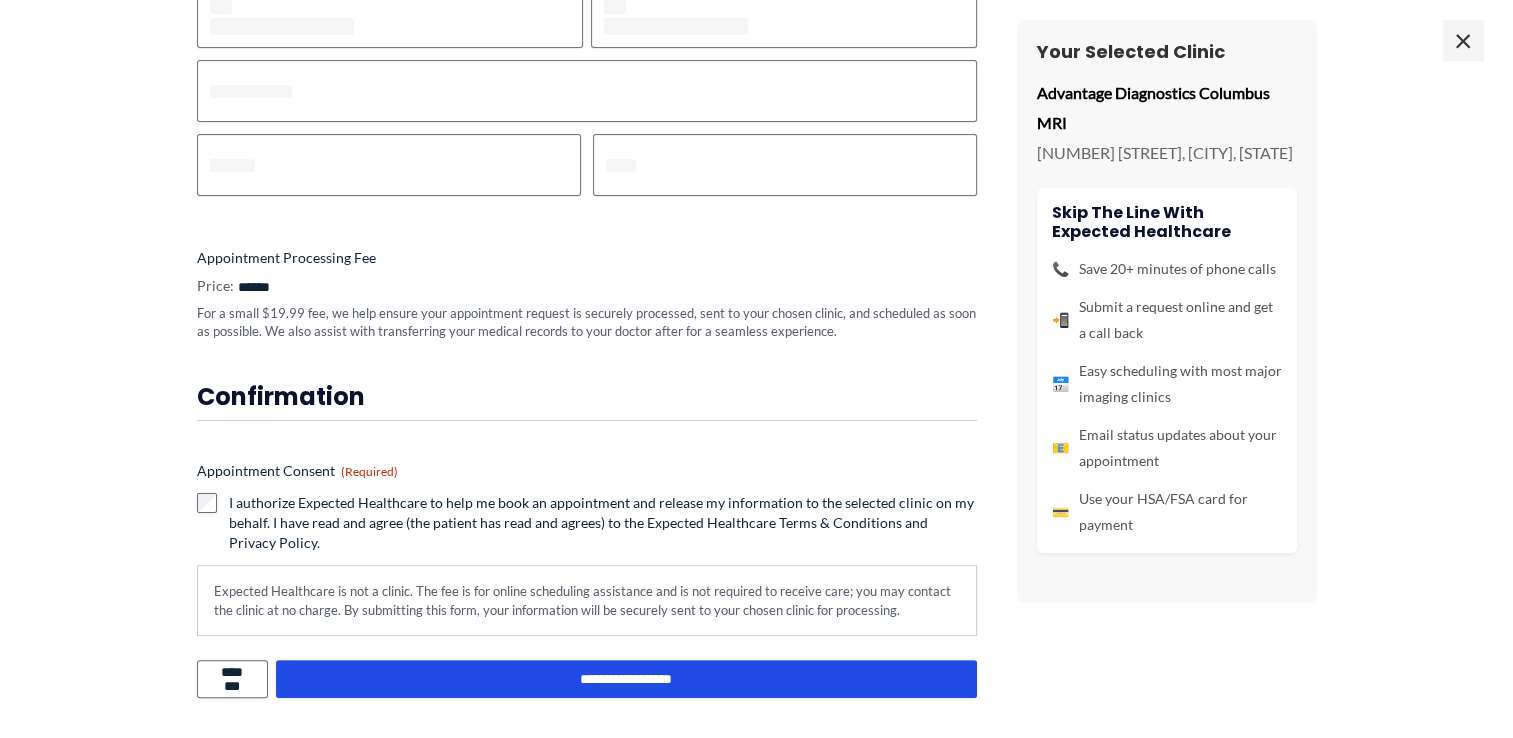 scroll, scrollTop: 388, scrollLeft: 0, axis: vertical 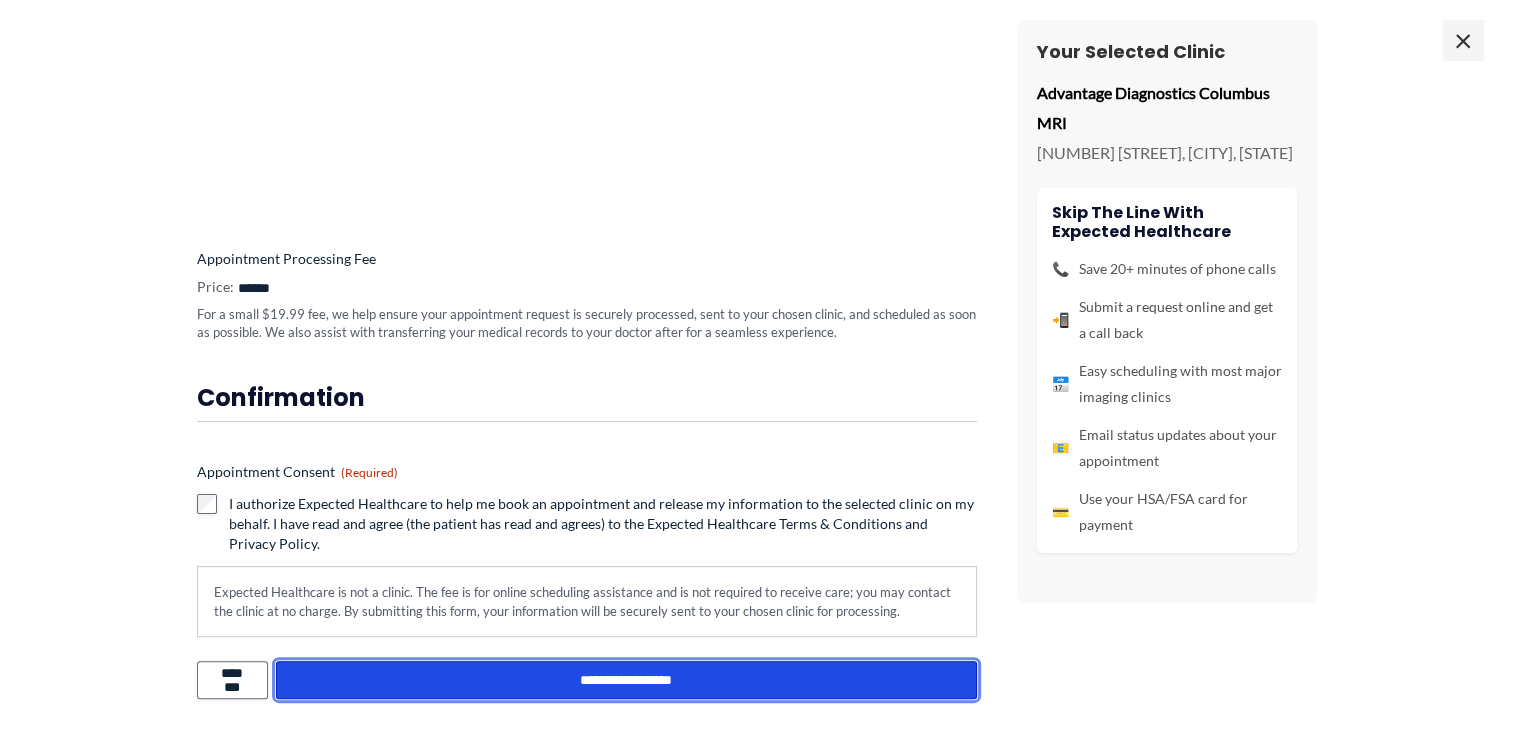 click on "**********" at bounding box center (626, 680) 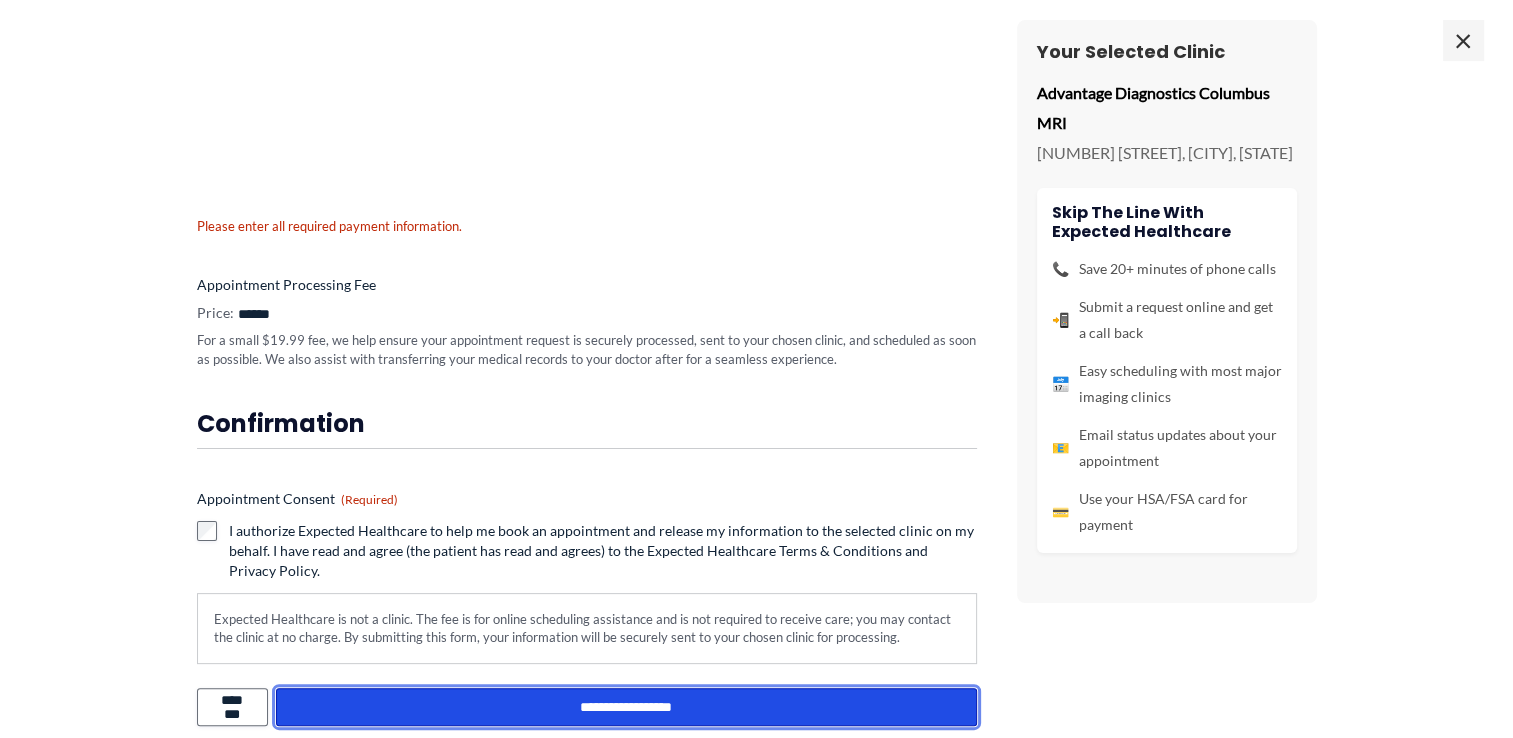 click on "**********" at bounding box center [626, 707] 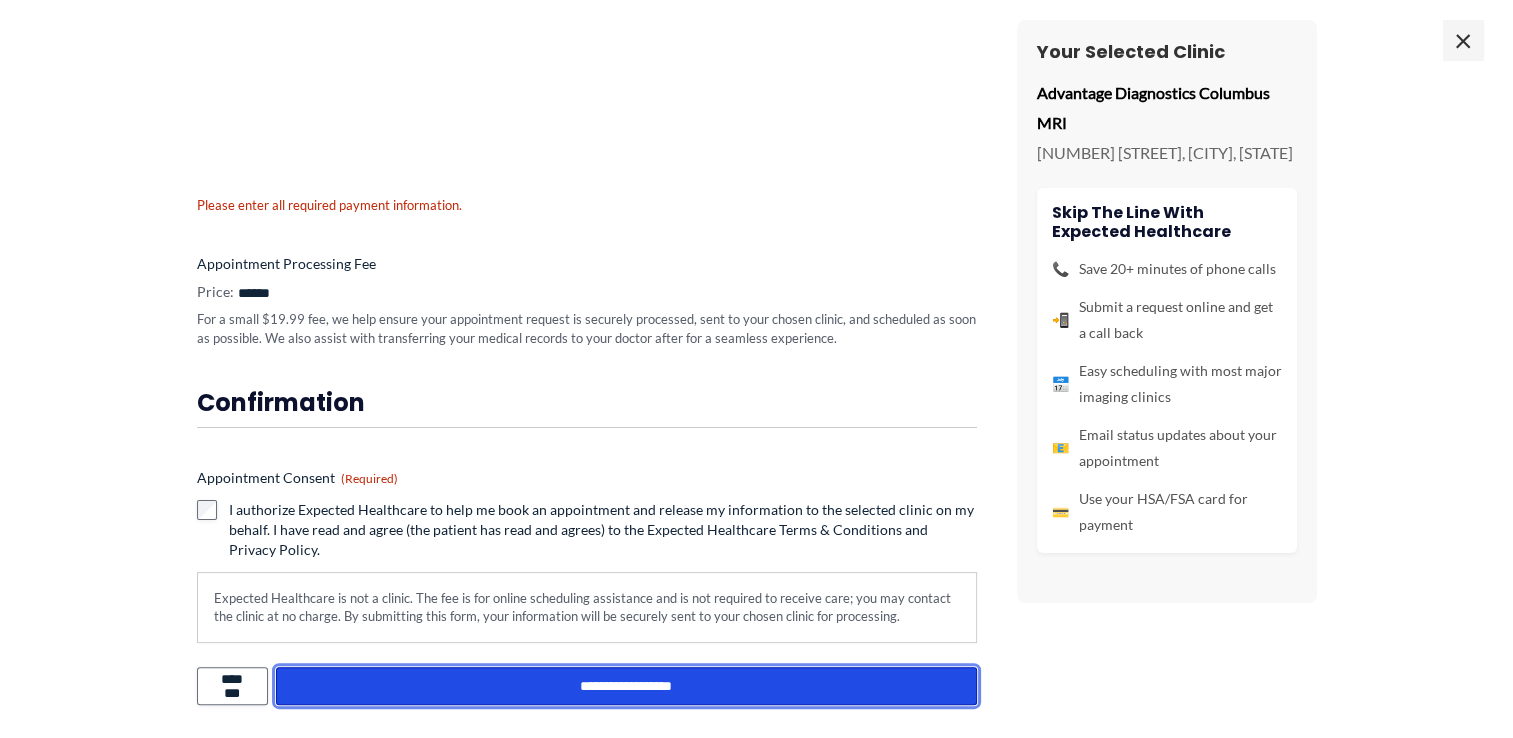 scroll, scrollTop: 328, scrollLeft: 0, axis: vertical 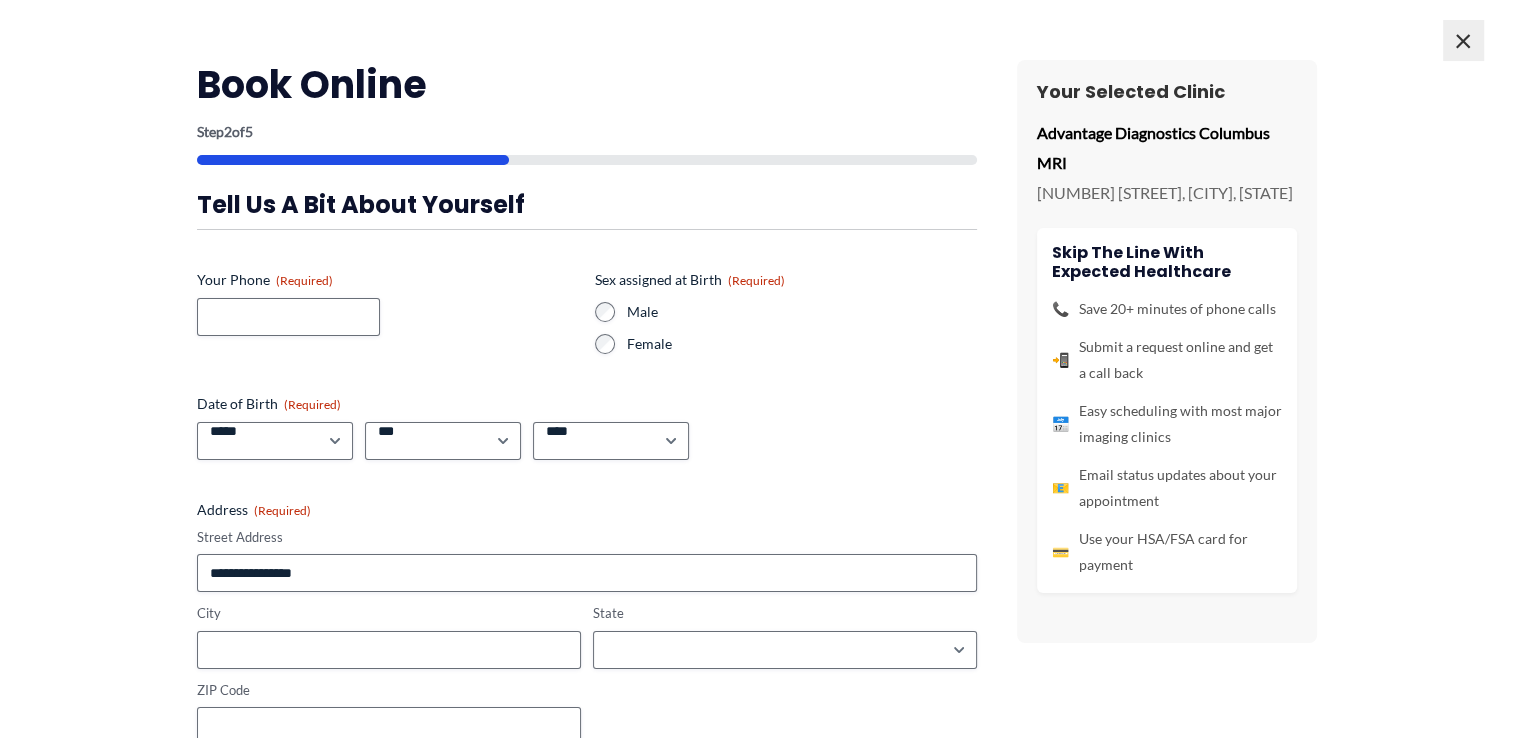 click on "×" at bounding box center (1463, 40) 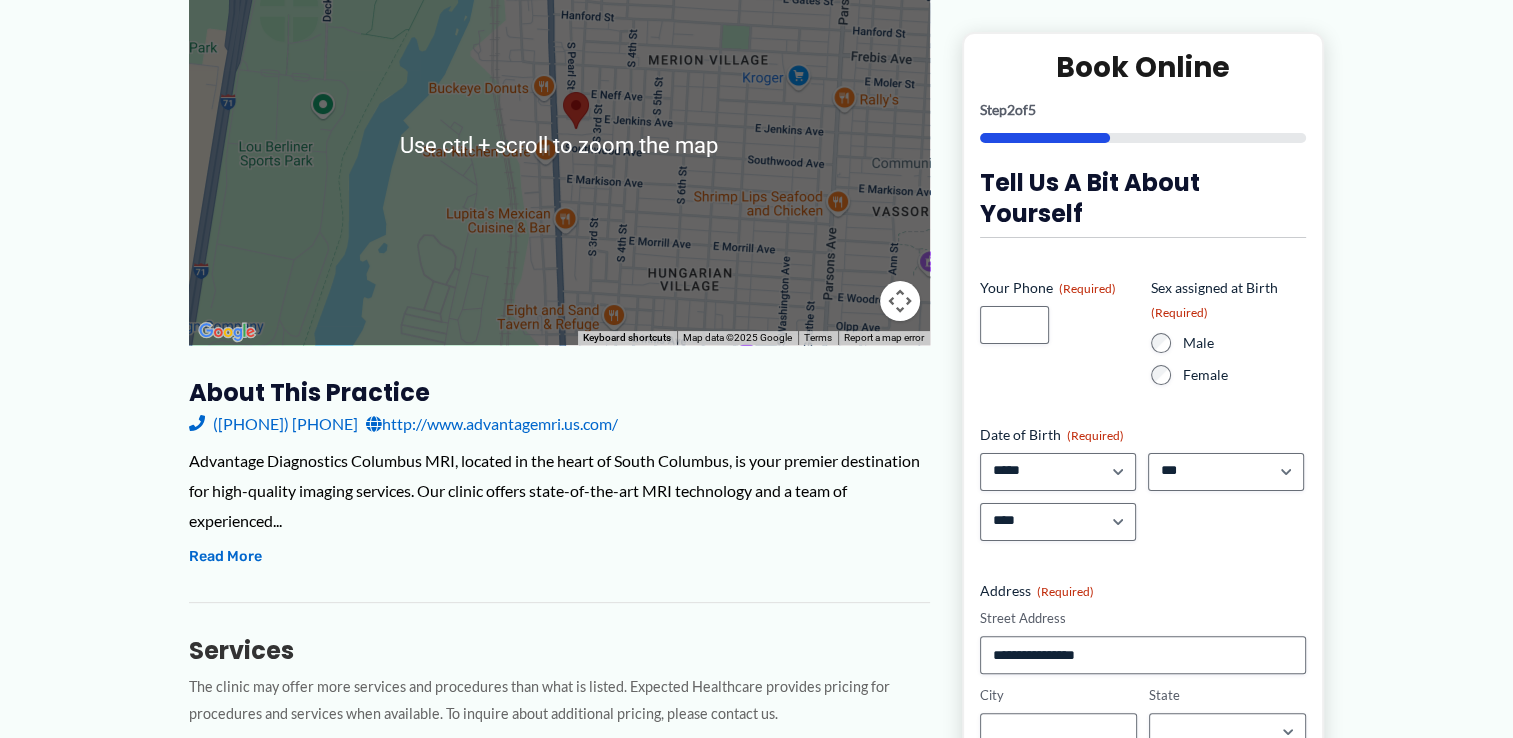 scroll, scrollTop: 400, scrollLeft: 0, axis: vertical 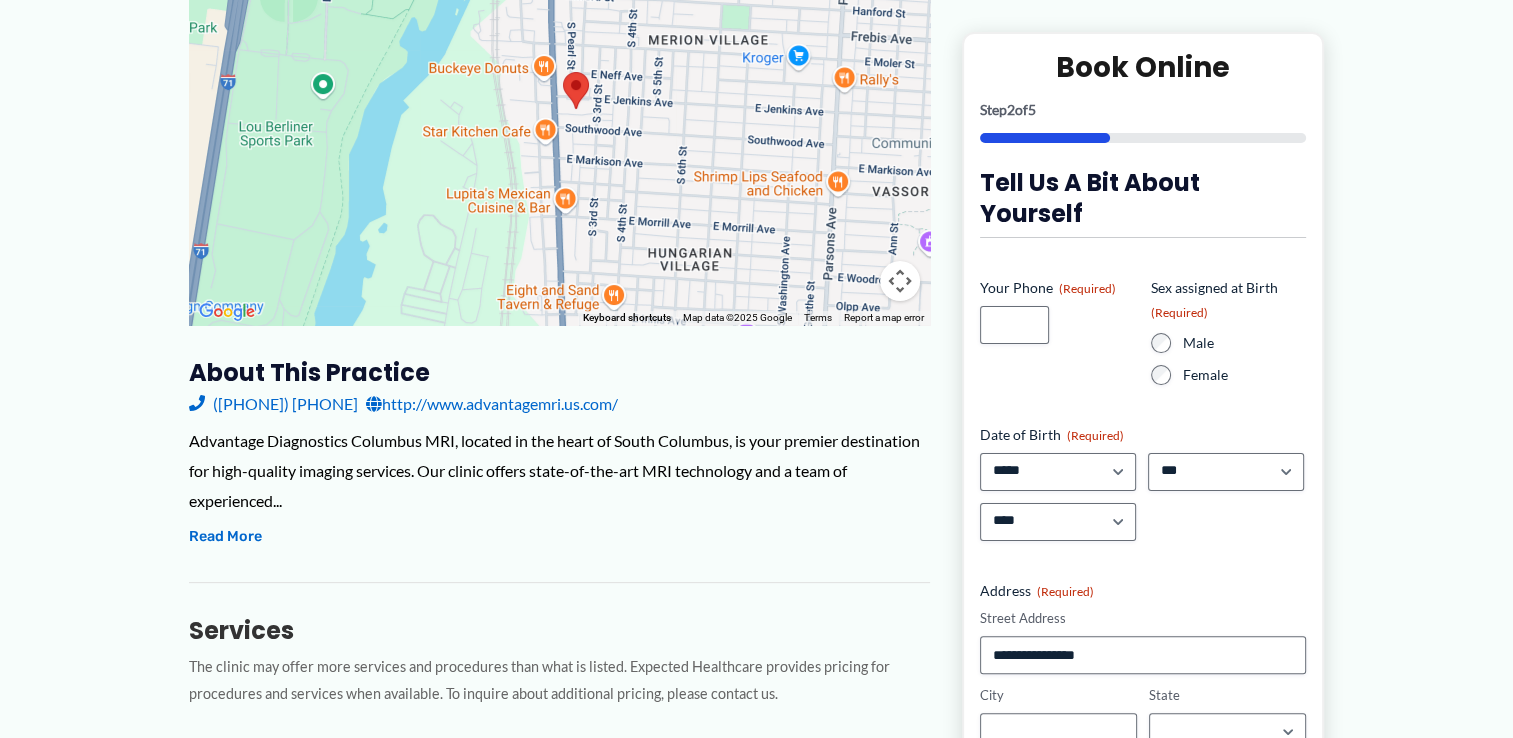 click on "http://www.advantagemri.us.com/" at bounding box center [492, 404] 